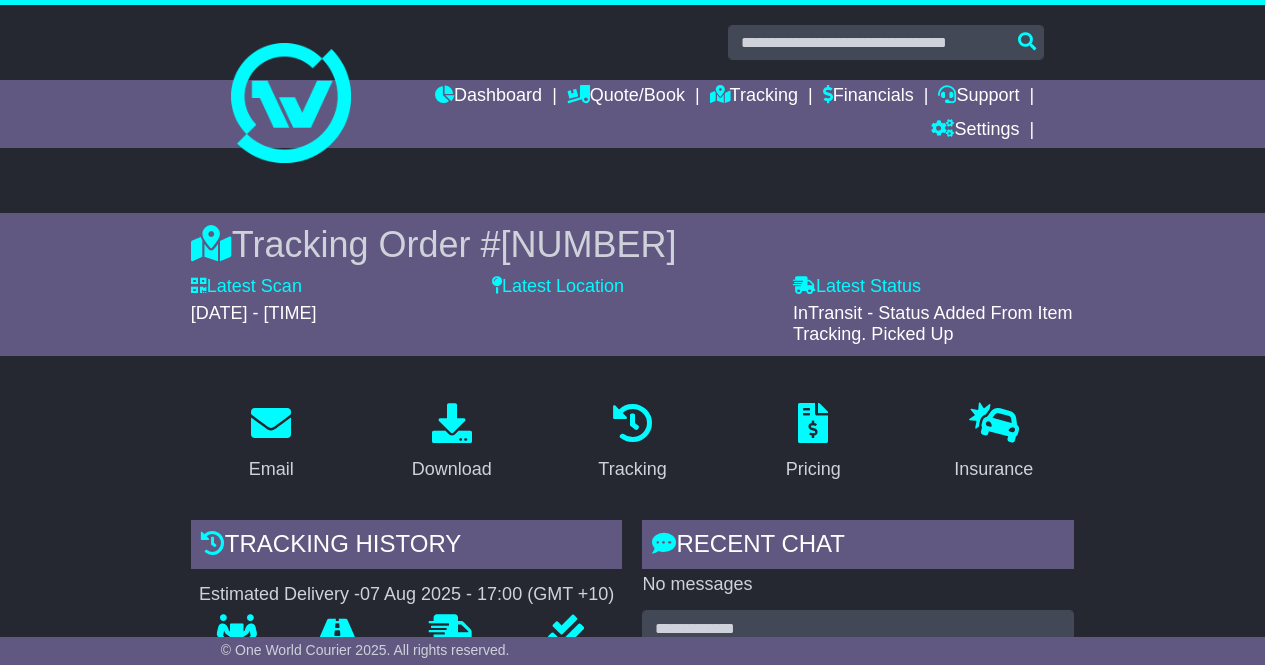 scroll, scrollTop: 12, scrollLeft: 0, axis: vertical 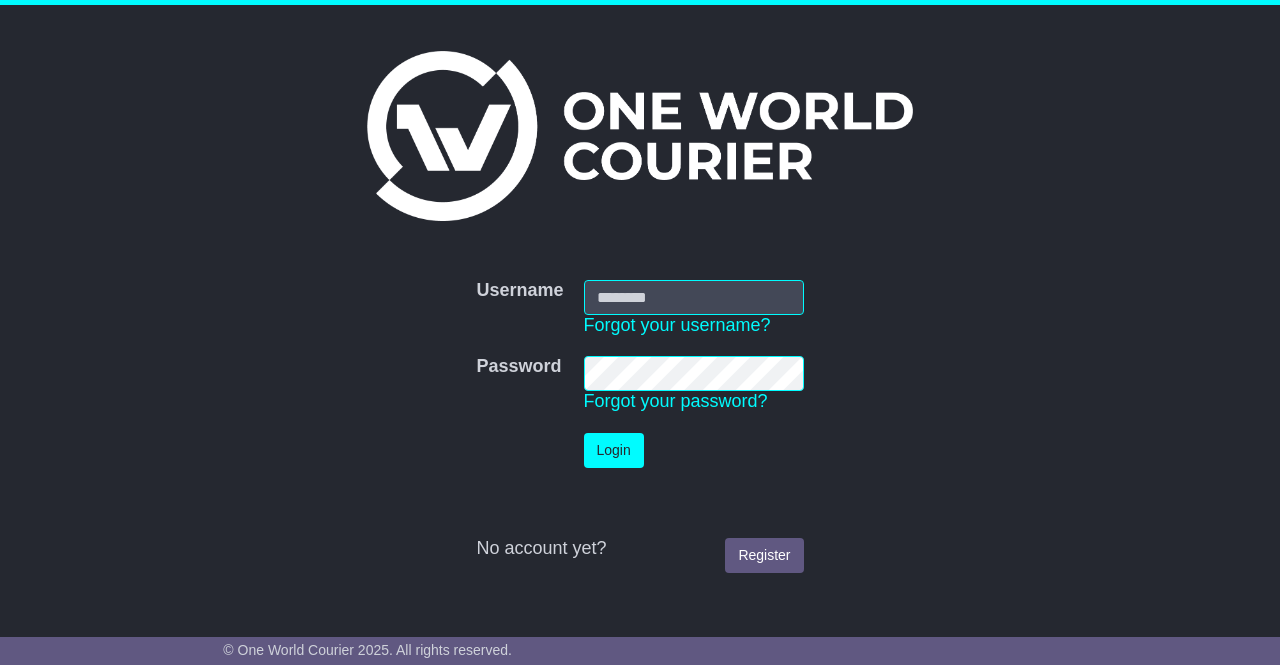 type on "**********" 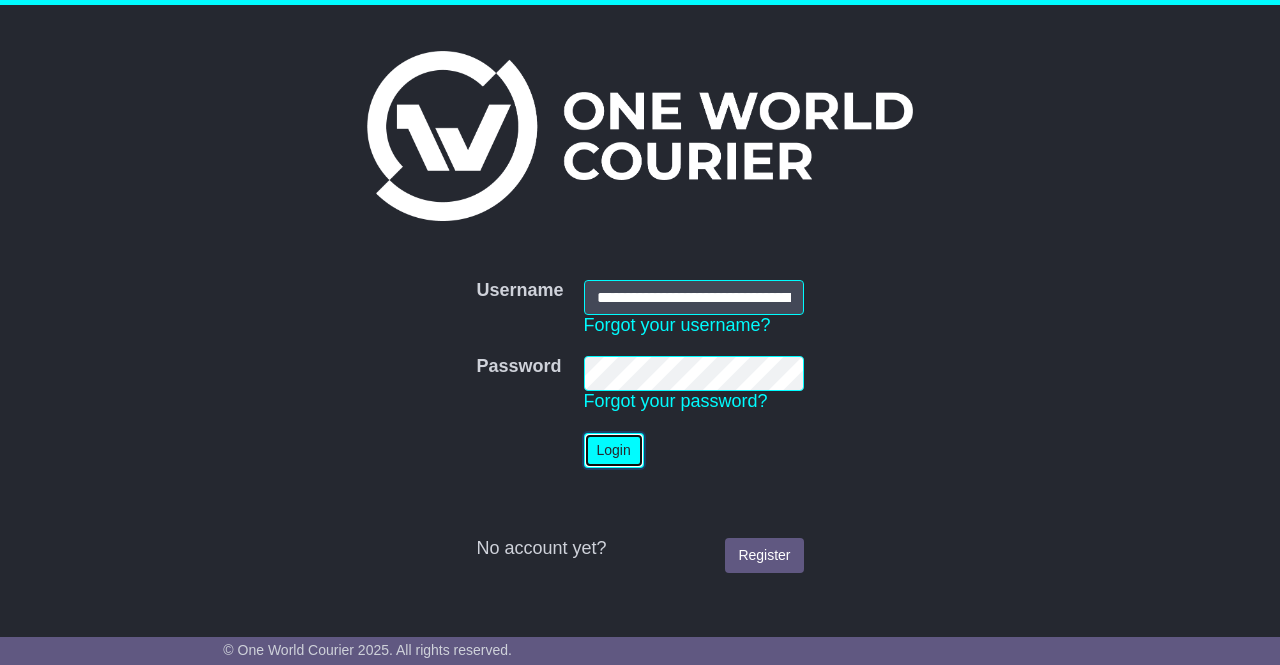 click on "Login" at bounding box center [614, 450] 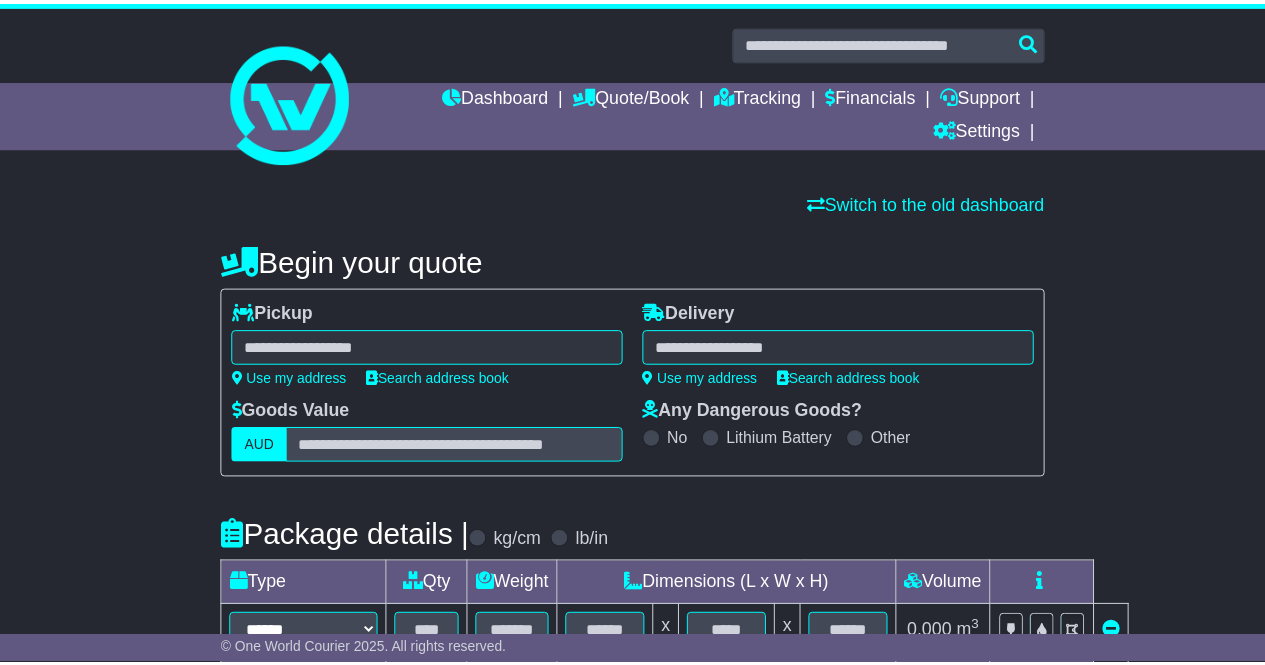 scroll, scrollTop: 0, scrollLeft: 0, axis: both 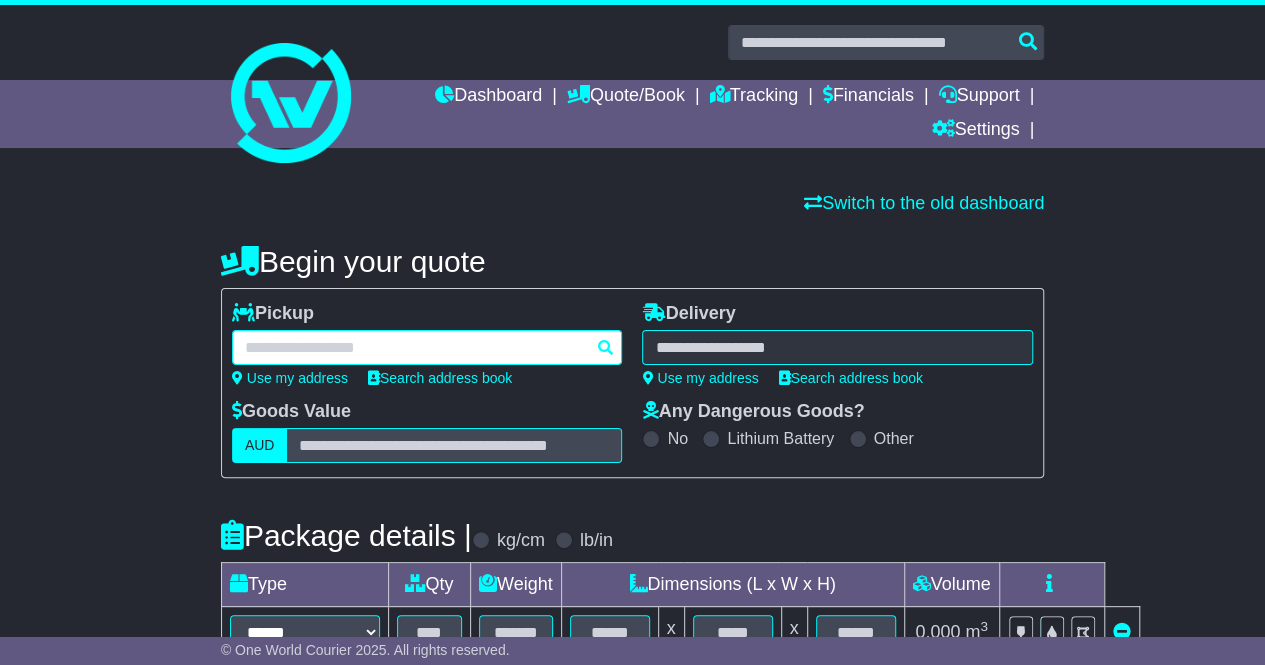 click at bounding box center [427, 347] 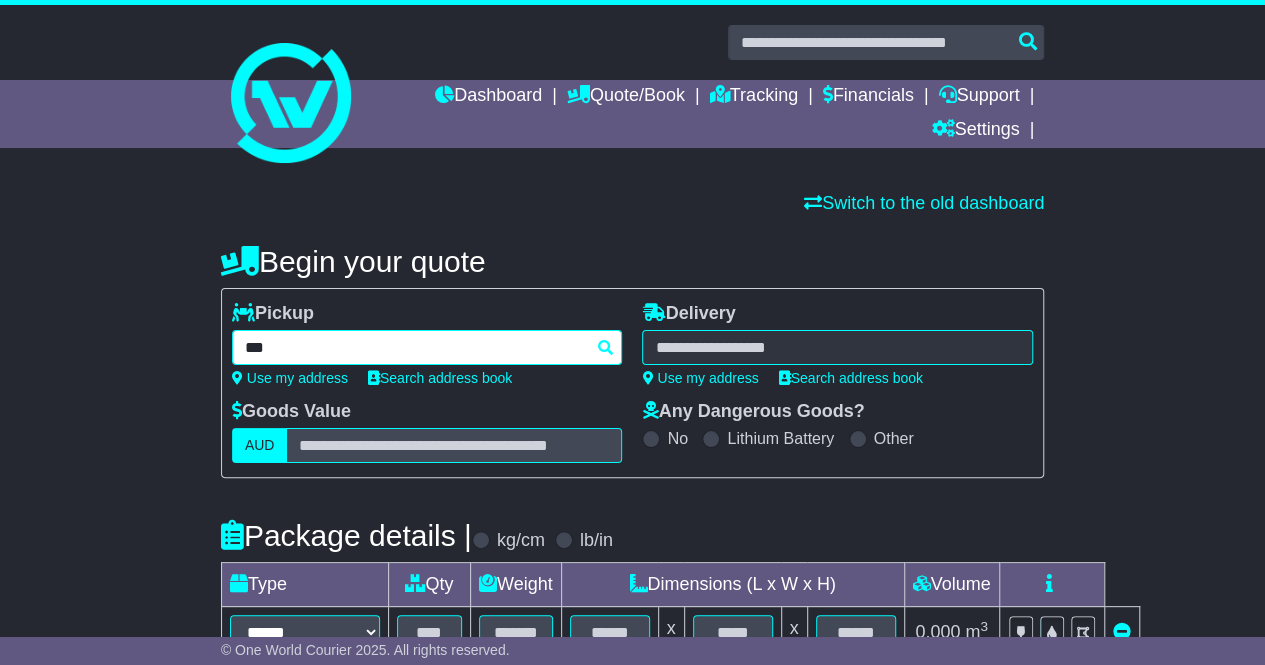 type on "****" 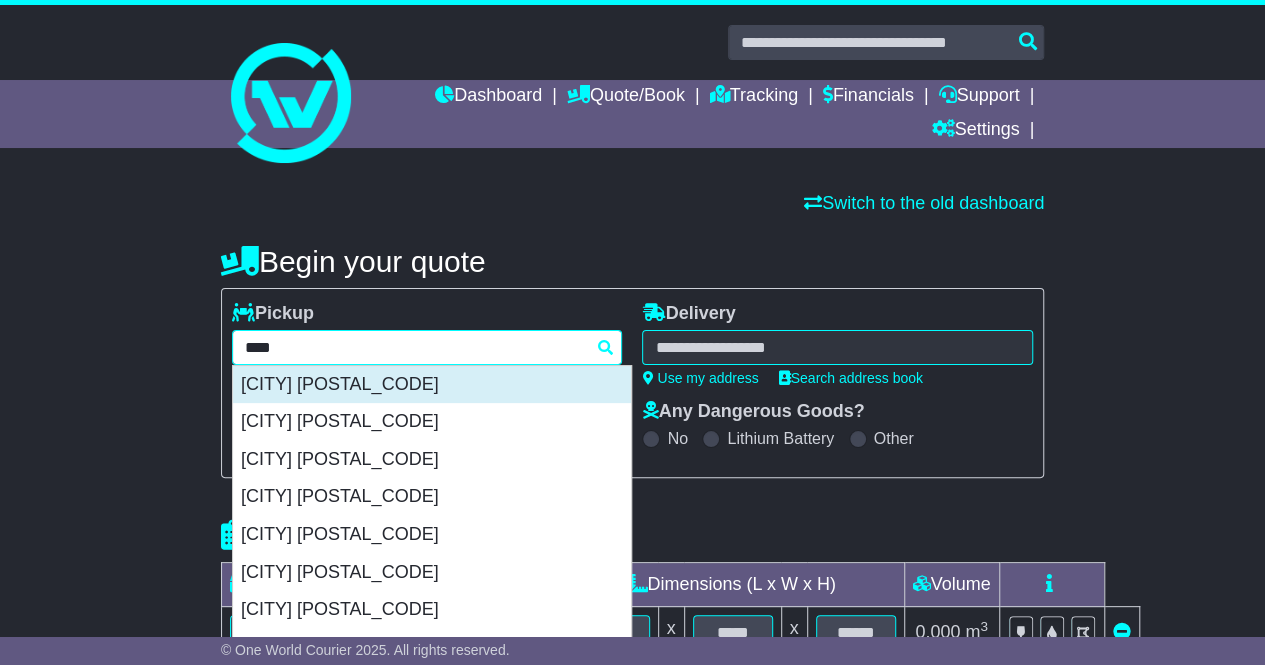 click on "BROKEN HILL 2880" at bounding box center (432, 385) 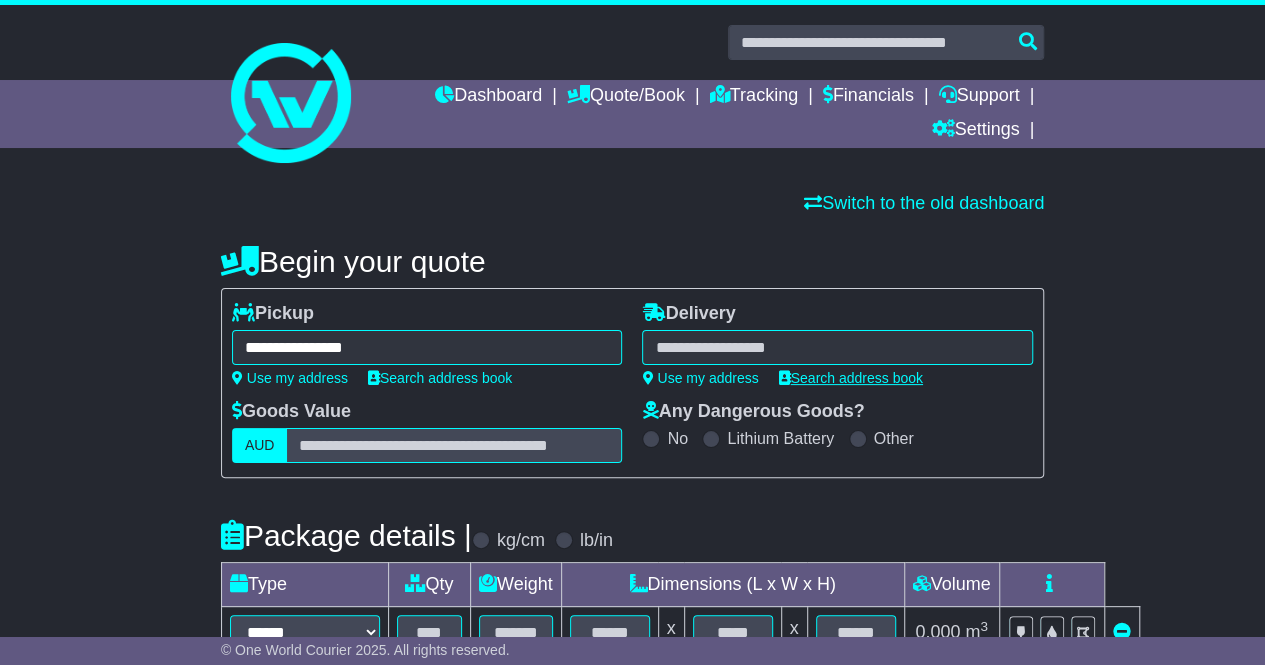 type on "**********" 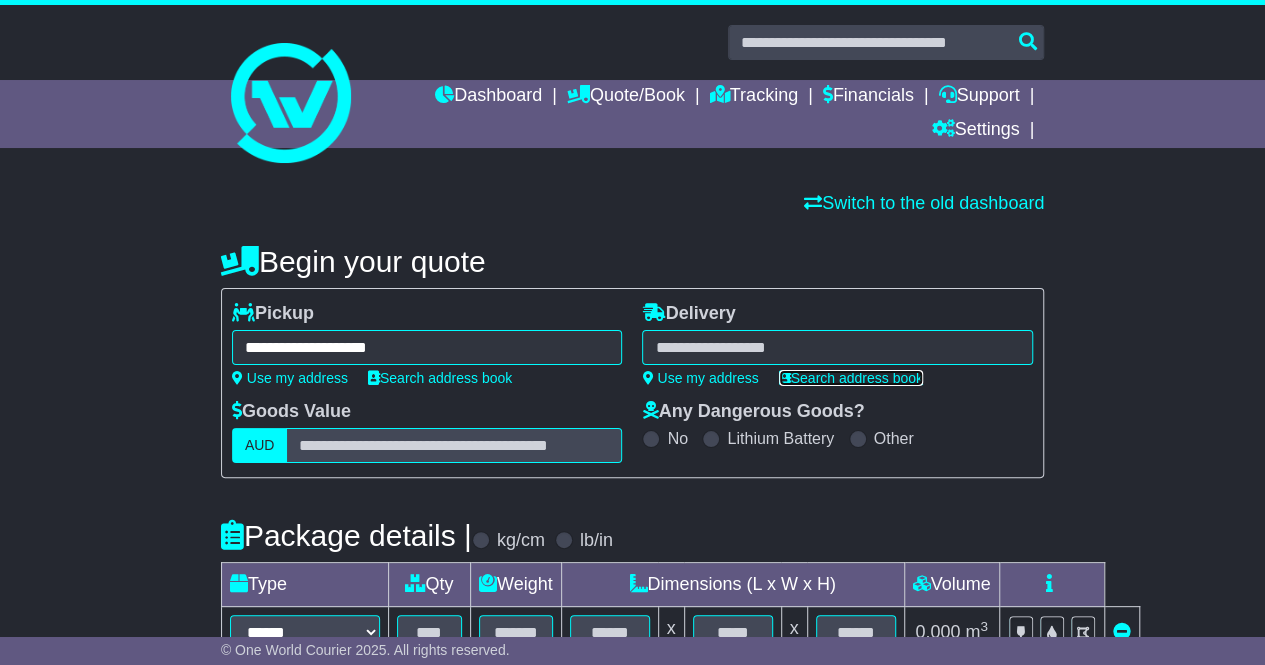 click on "Search address book" at bounding box center [851, 378] 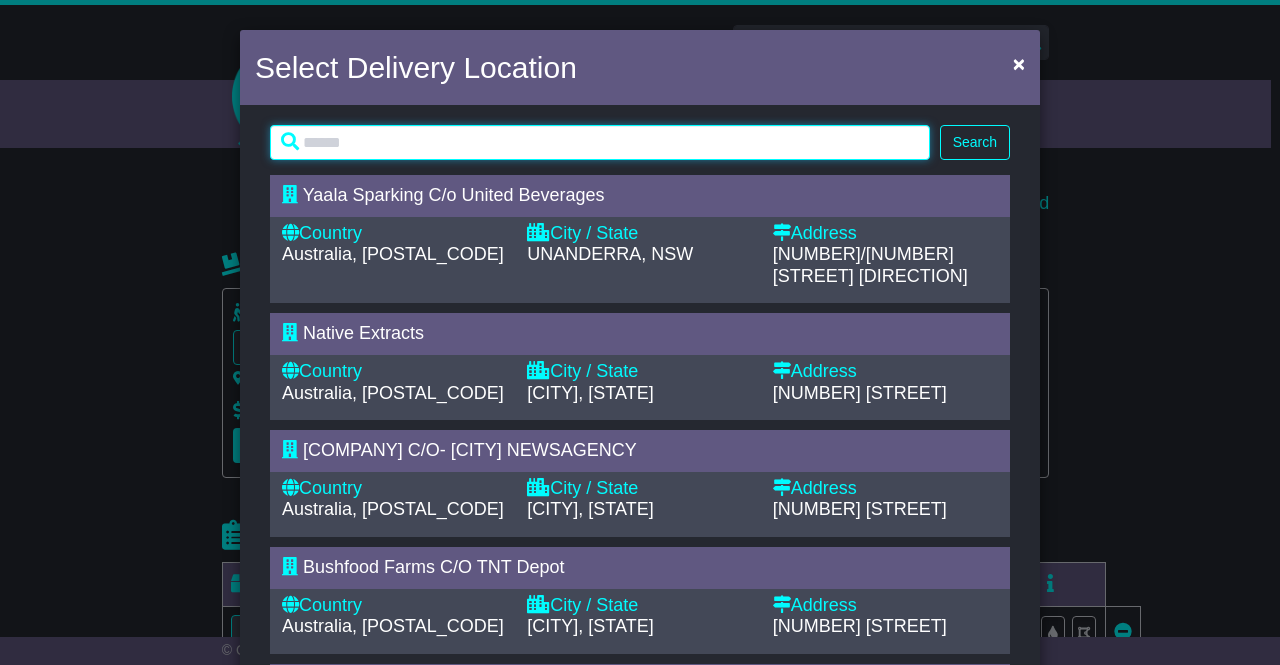 click at bounding box center (600, 142) 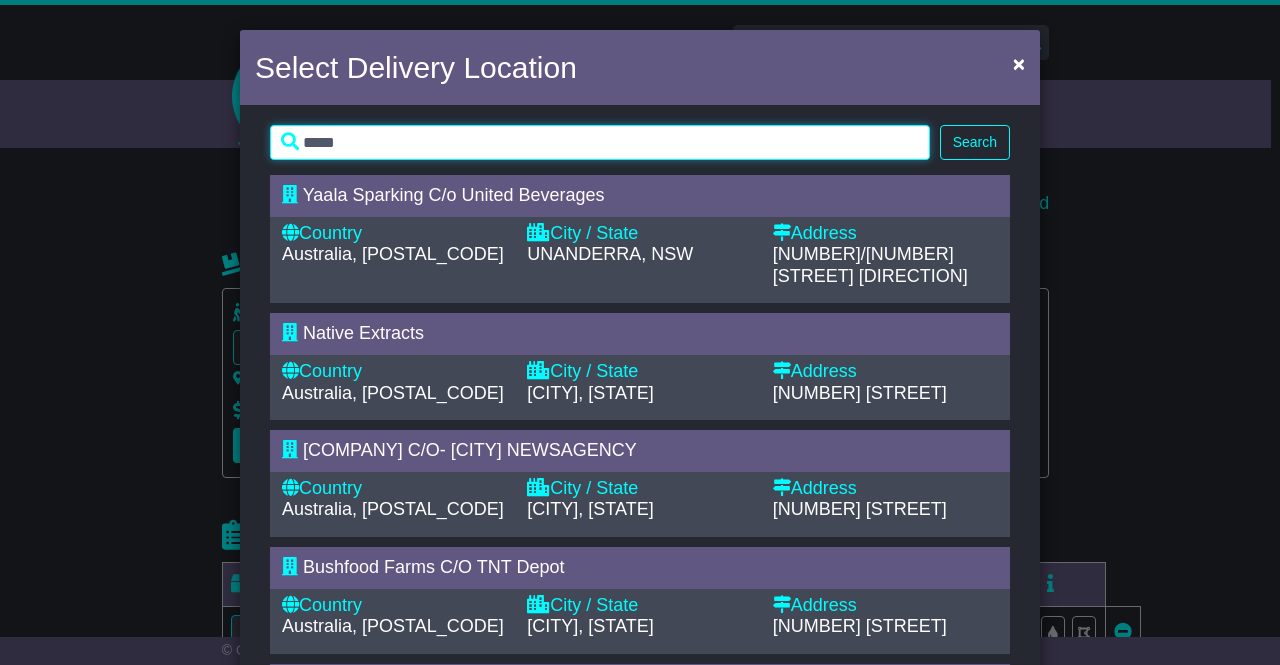 type on "*****" 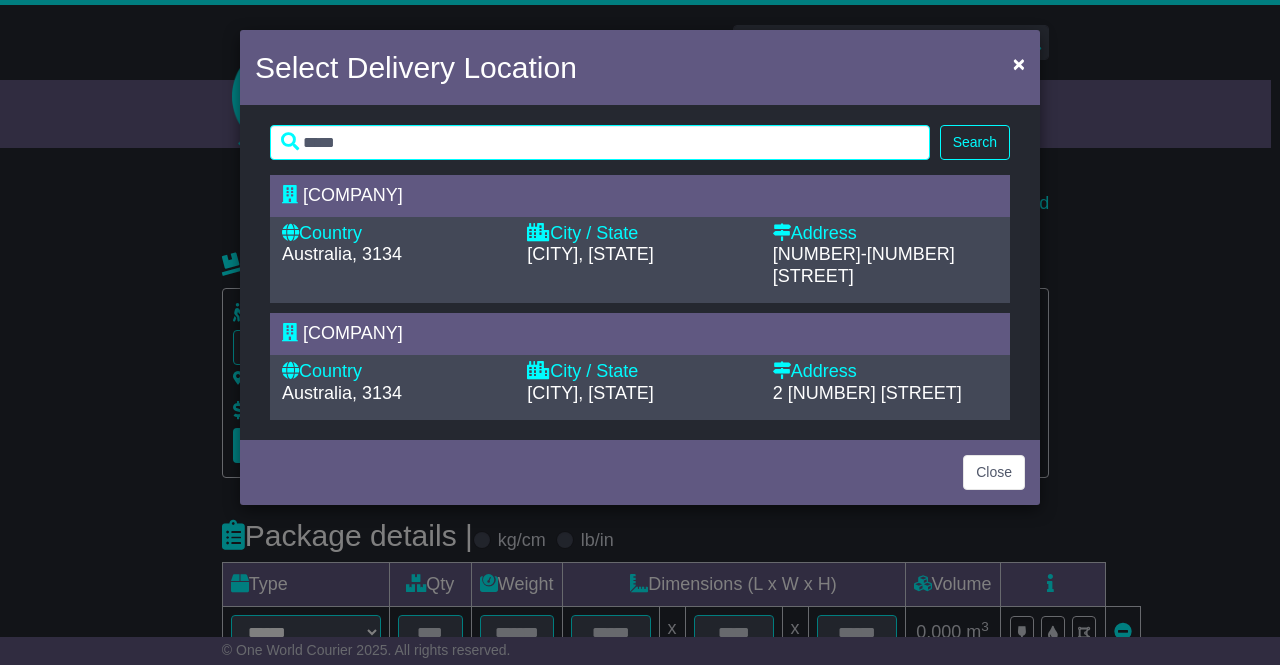 click on "Australia, 3134" at bounding box center (394, 255) 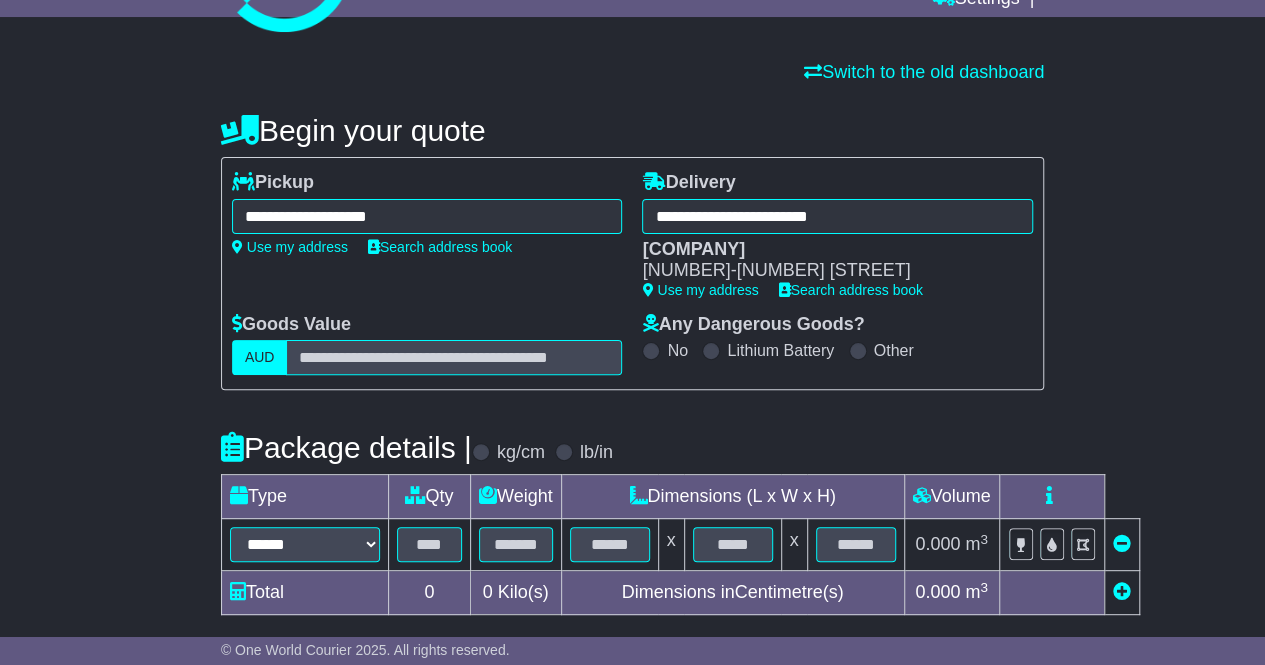 scroll, scrollTop: 132, scrollLeft: 0, axis: vertical 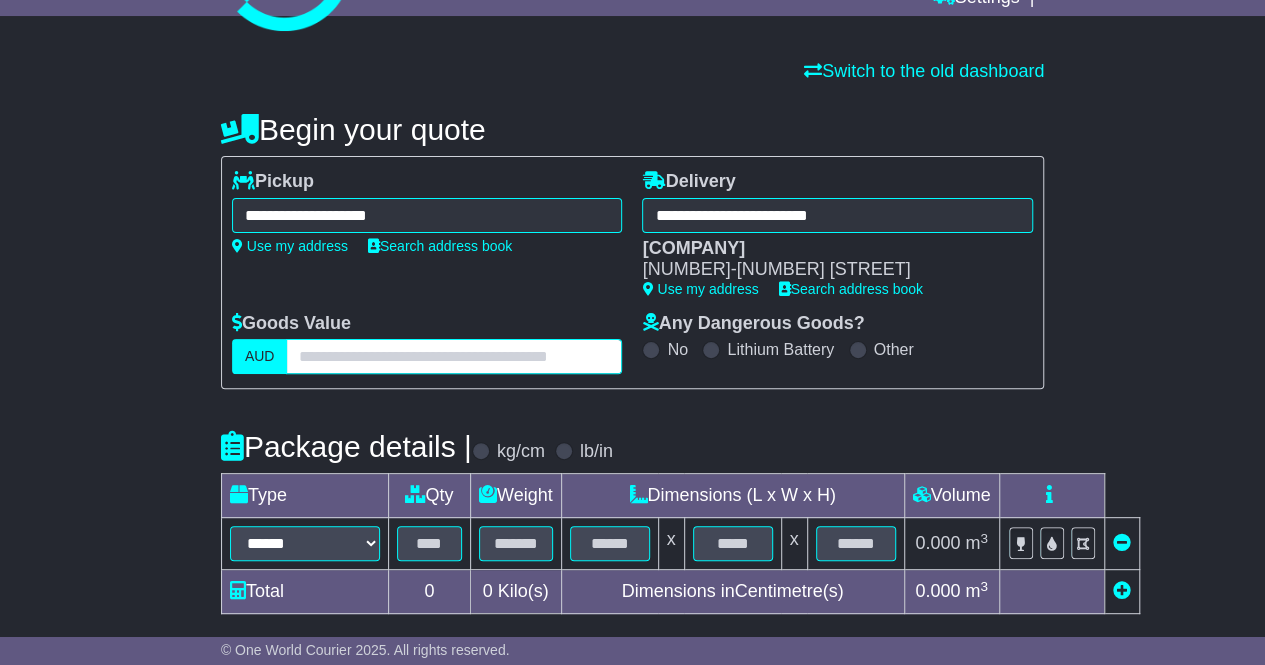 click at bounding box center [454, 356] 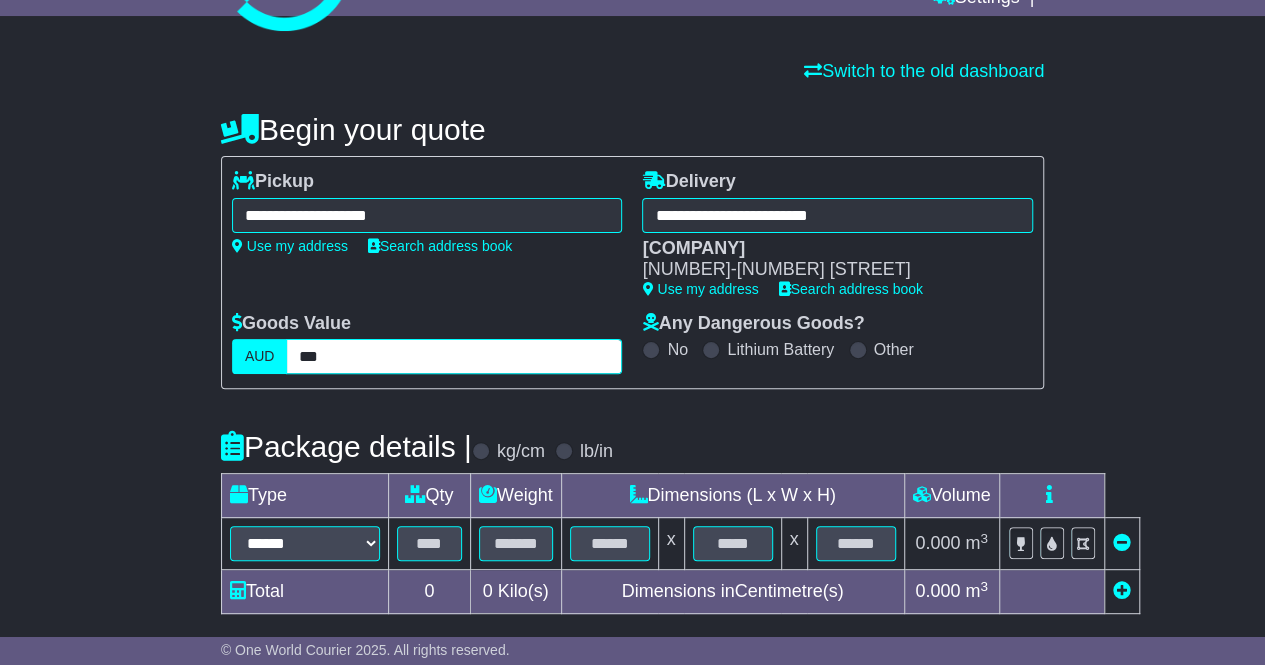 type on "***" 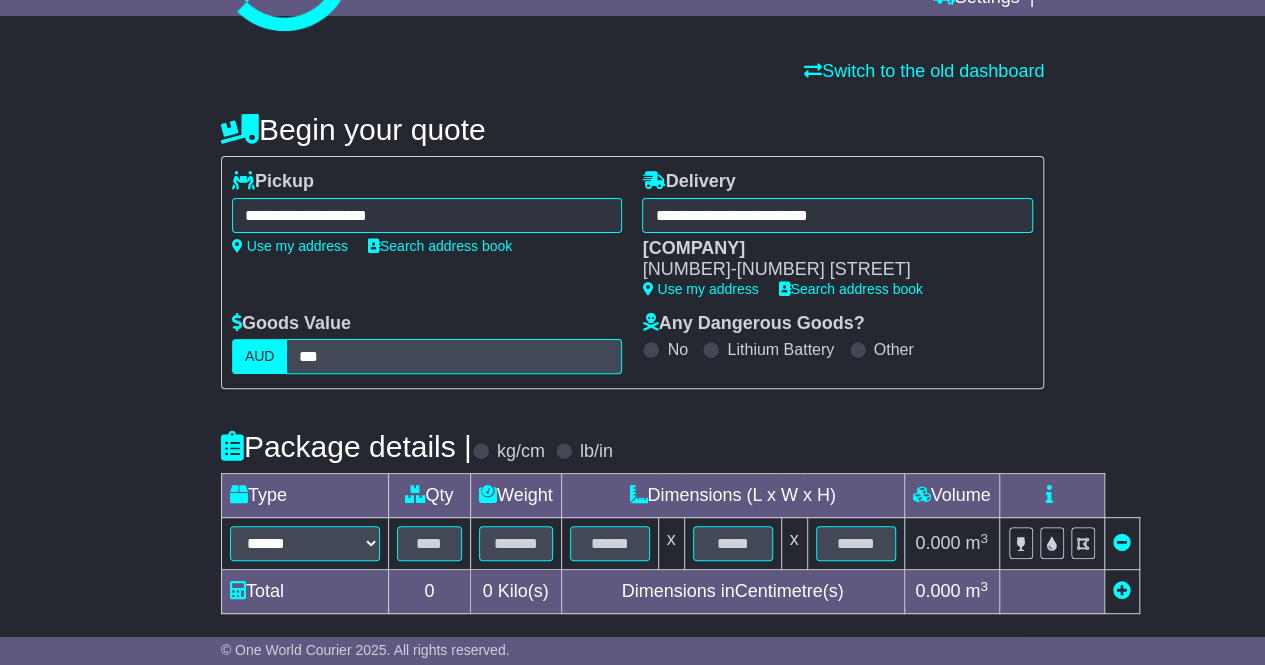 scroll, scrollTop: 179, scrollLeft: 0, axis: vertical 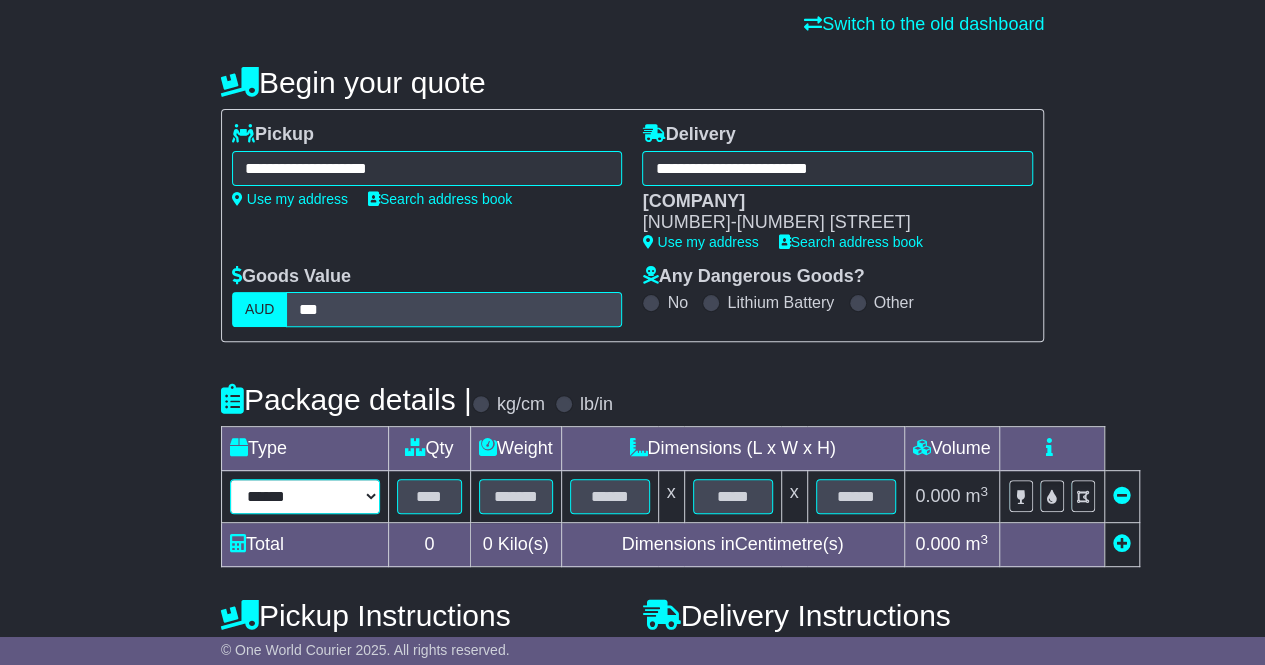 click on "****** ****** *** ******** ***** **** **** ****** *** *******" at bounding box center (305, 496) 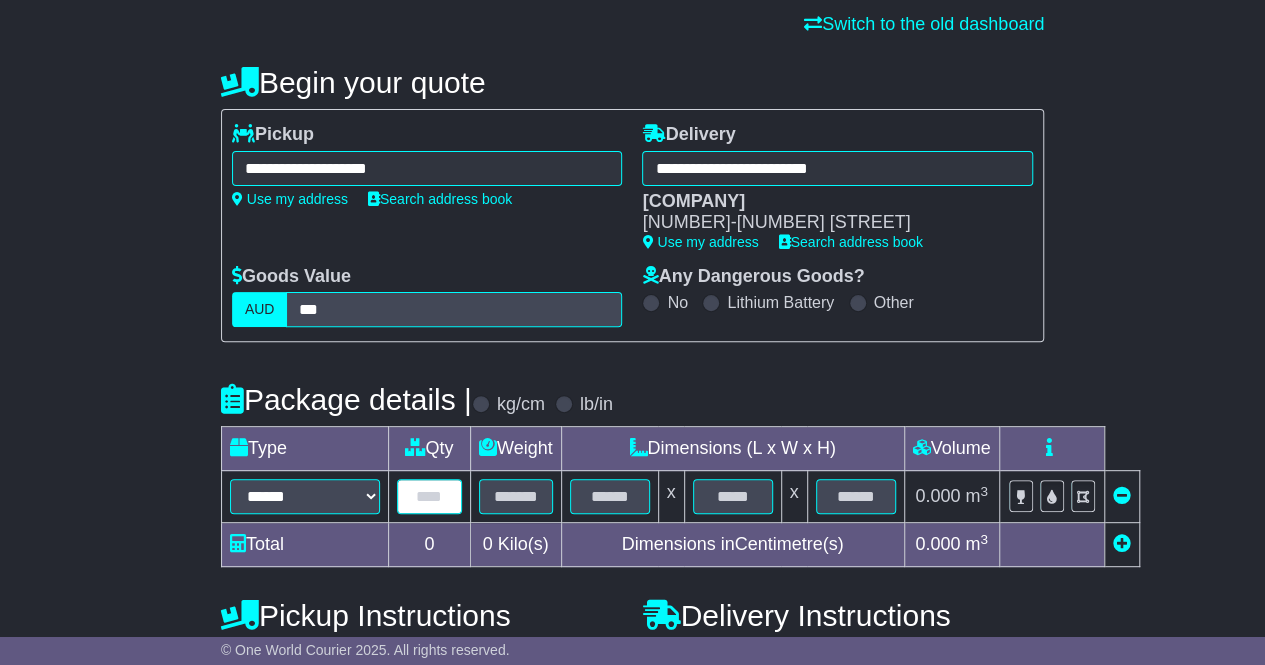 click at bounding box center (429, 496) 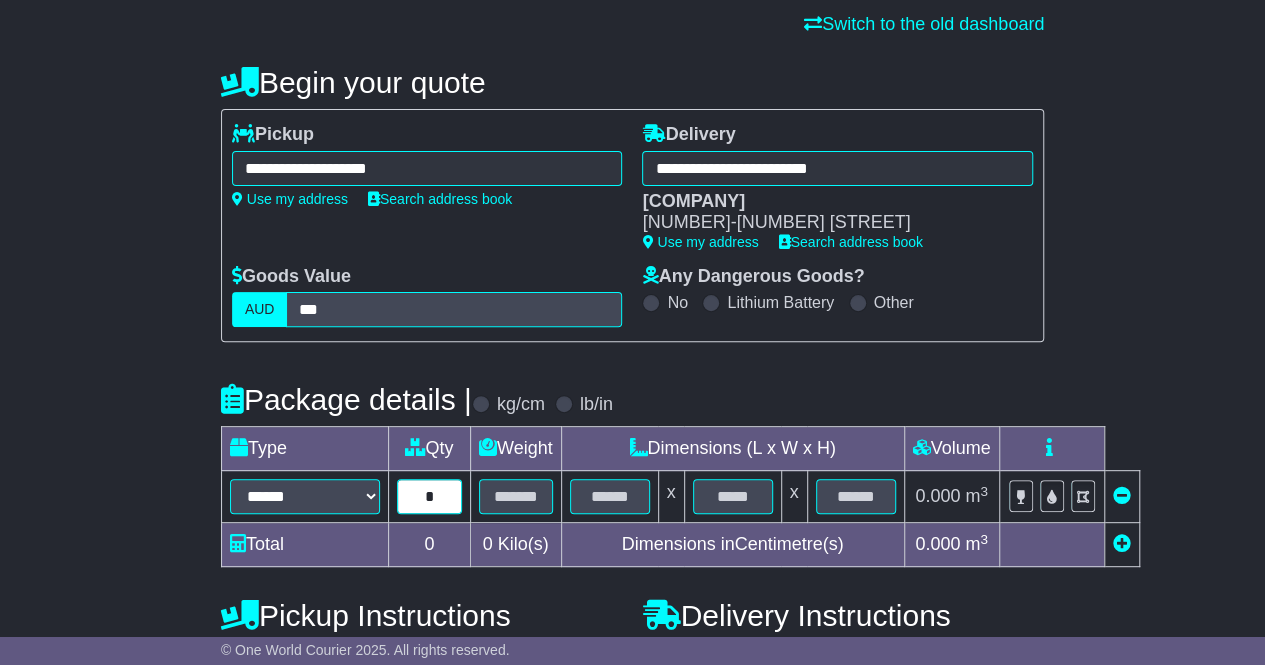 type on "*" 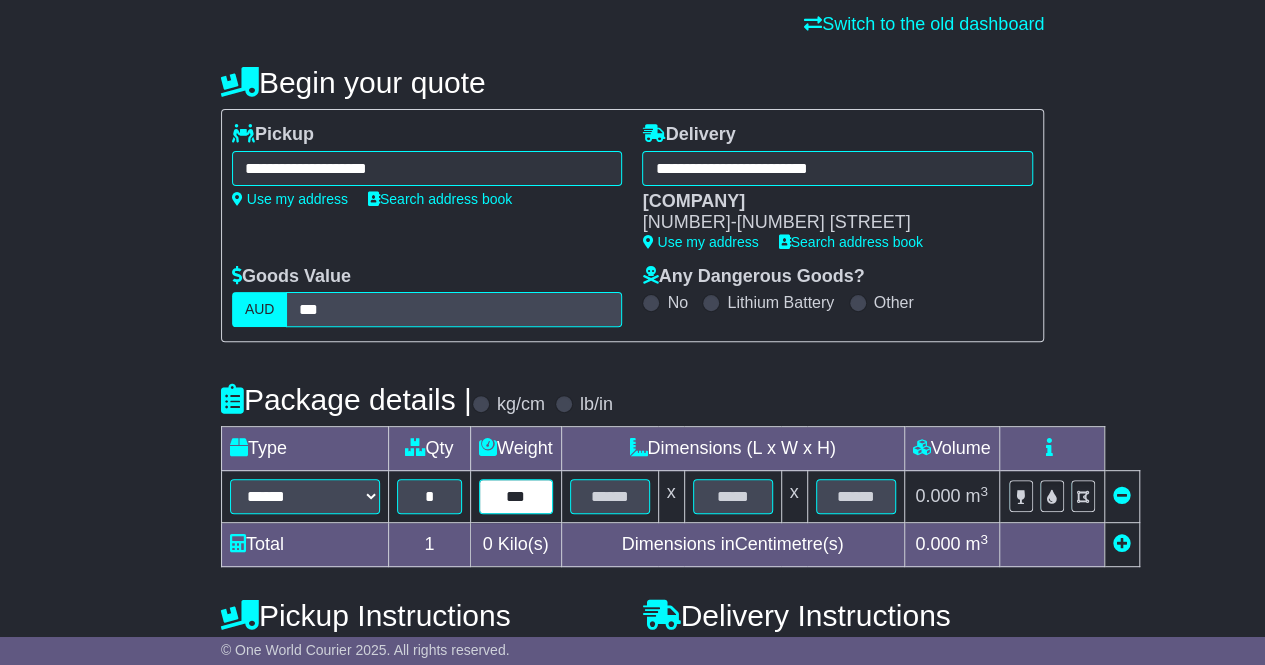 type on "***" 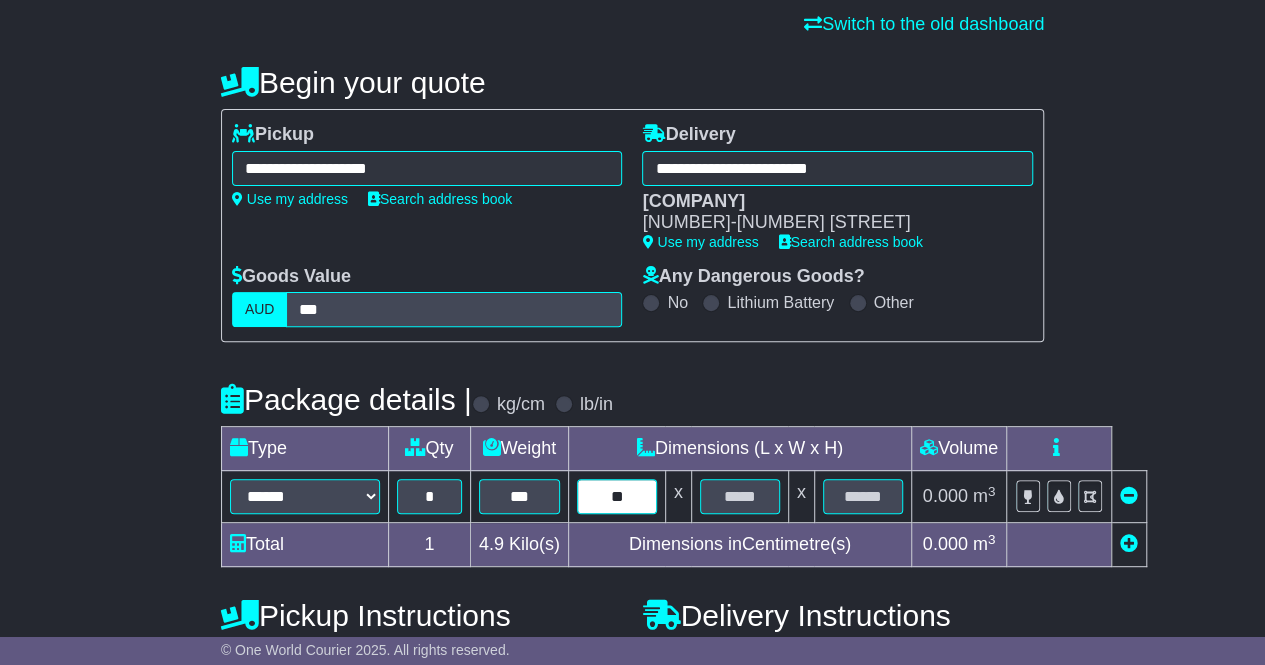 type on "**" 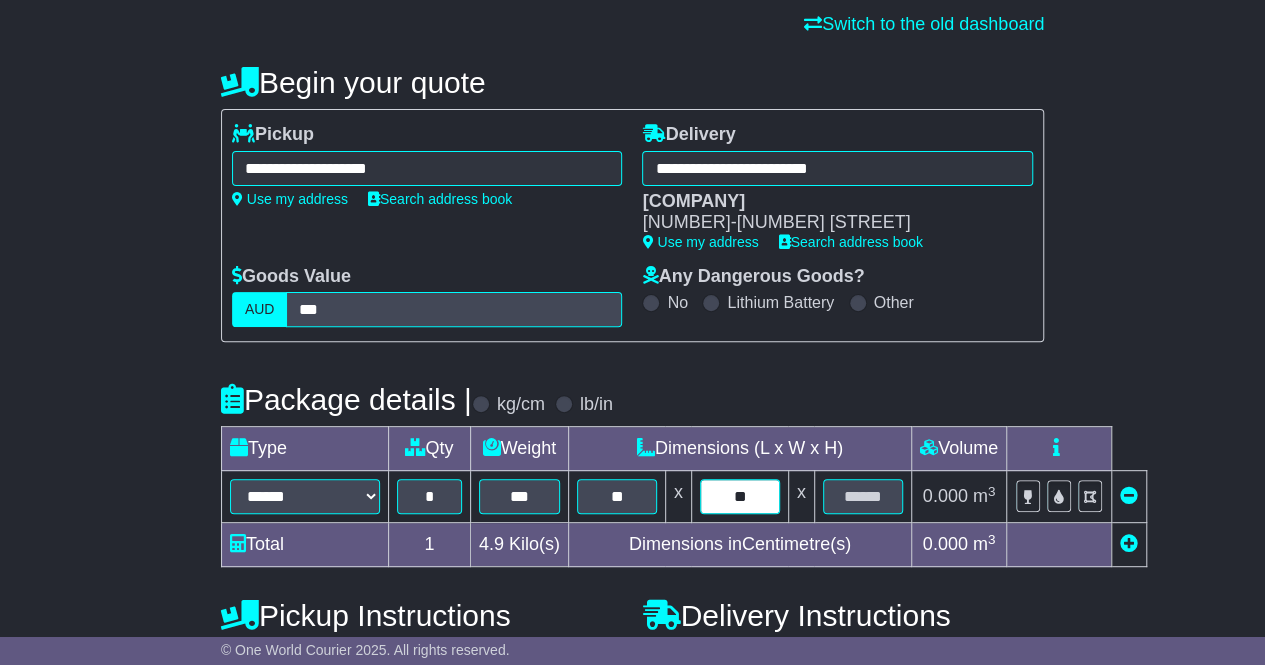 type on "**" 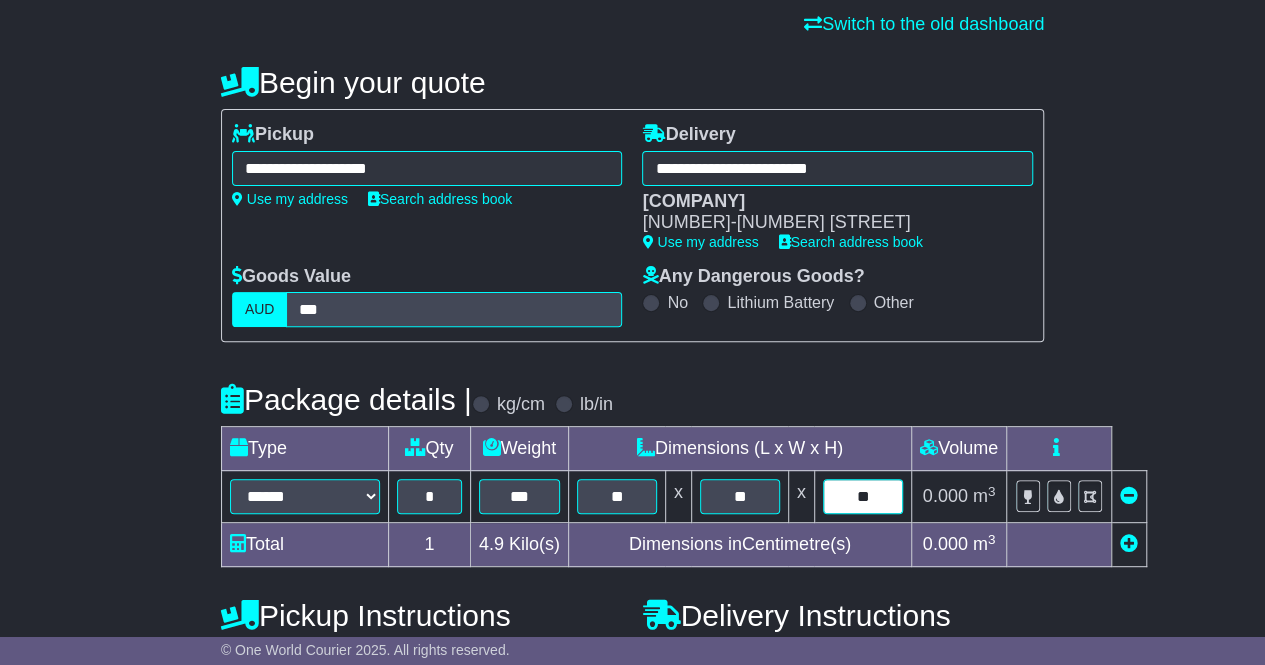 type on "**" 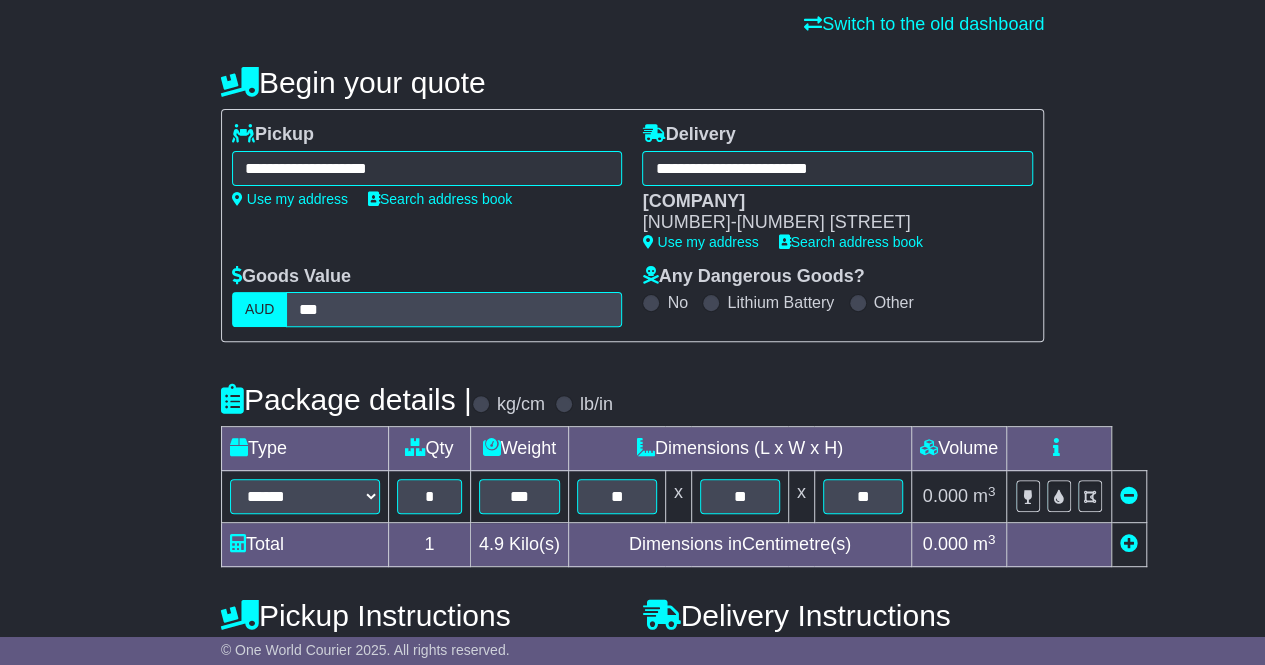scroll, scrollTop: 367, scrollLeft: 0, axis: vertical 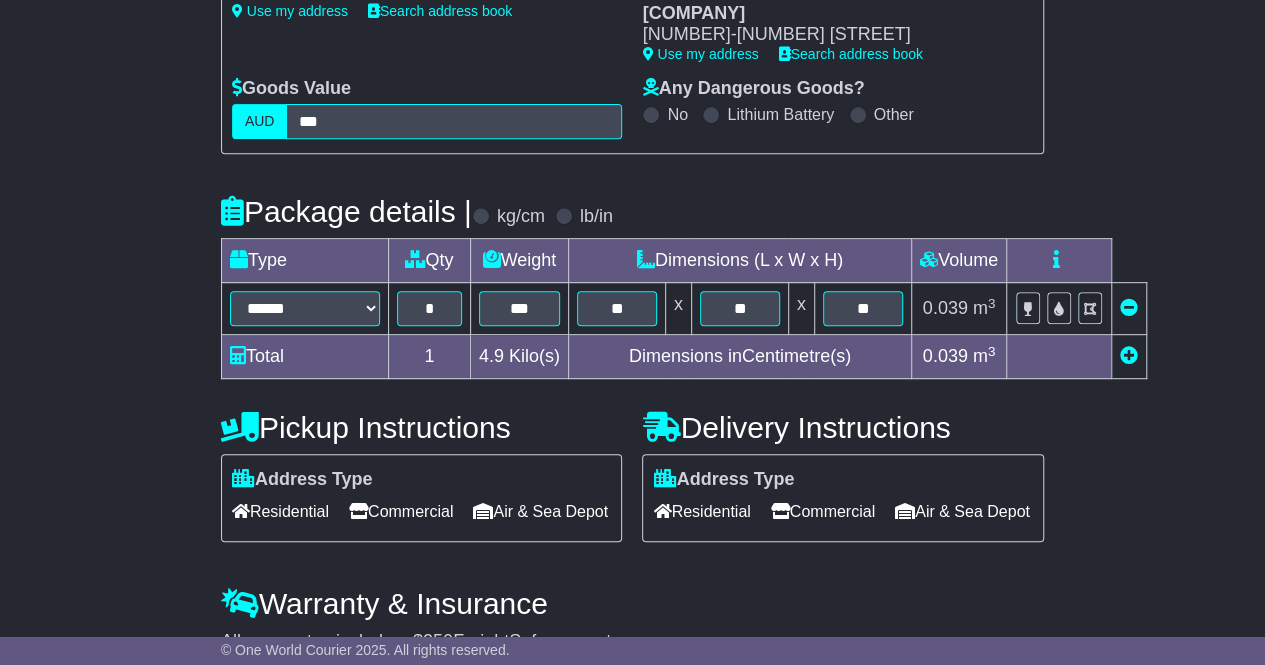 click on "Commercial" at bounding box center [401, 511] 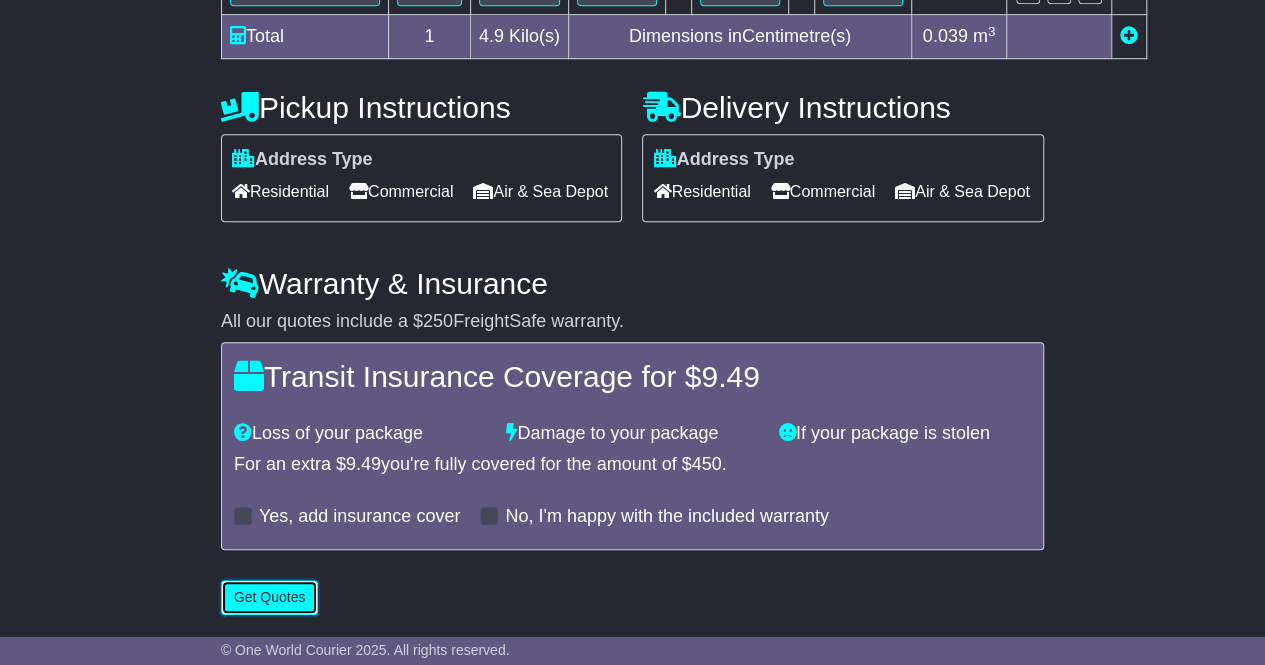 click on "Get Quotes" at bounding box center (270, 597) 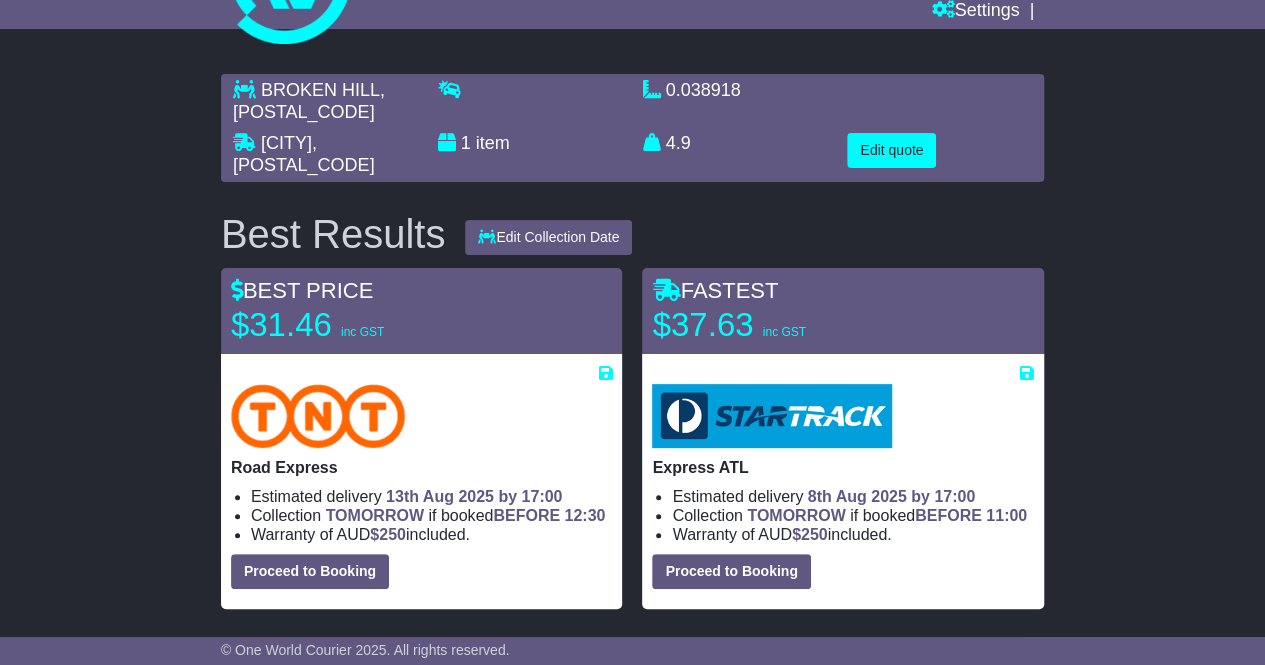 scroll, scrollTop: 120, scrollLeft: 0, axis: vertical 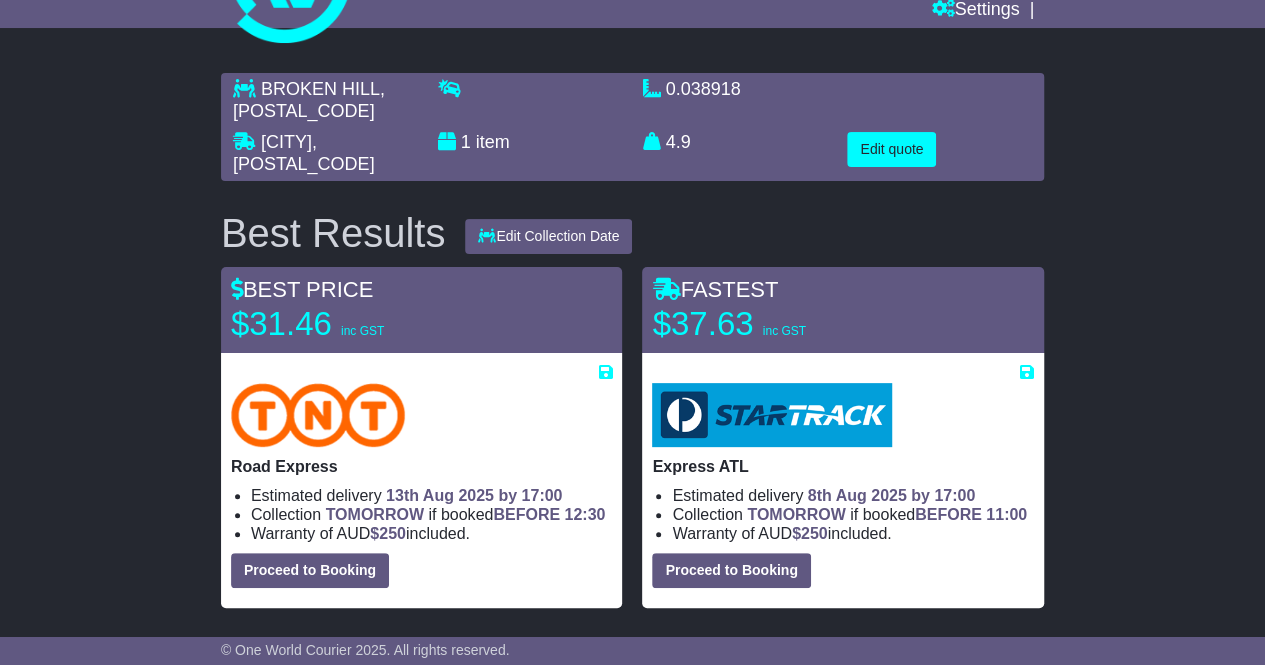 click on "Best Results
Edit Collection Date
06 Aug 2025
07 Aug 2025
08 Aug 2025
11 Aug 2025
12 Aug 2025" at bounding box center [632, 233] 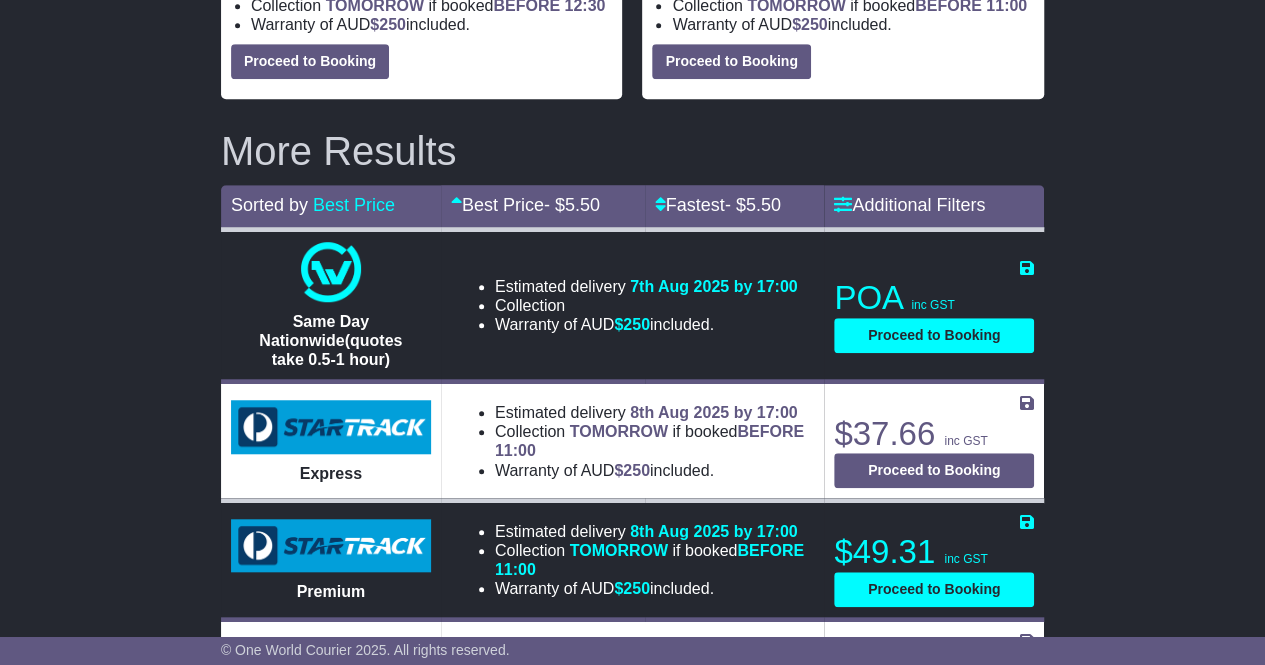 scroll, scrollTop: 628, scrollLeft: 0, axis: vertical 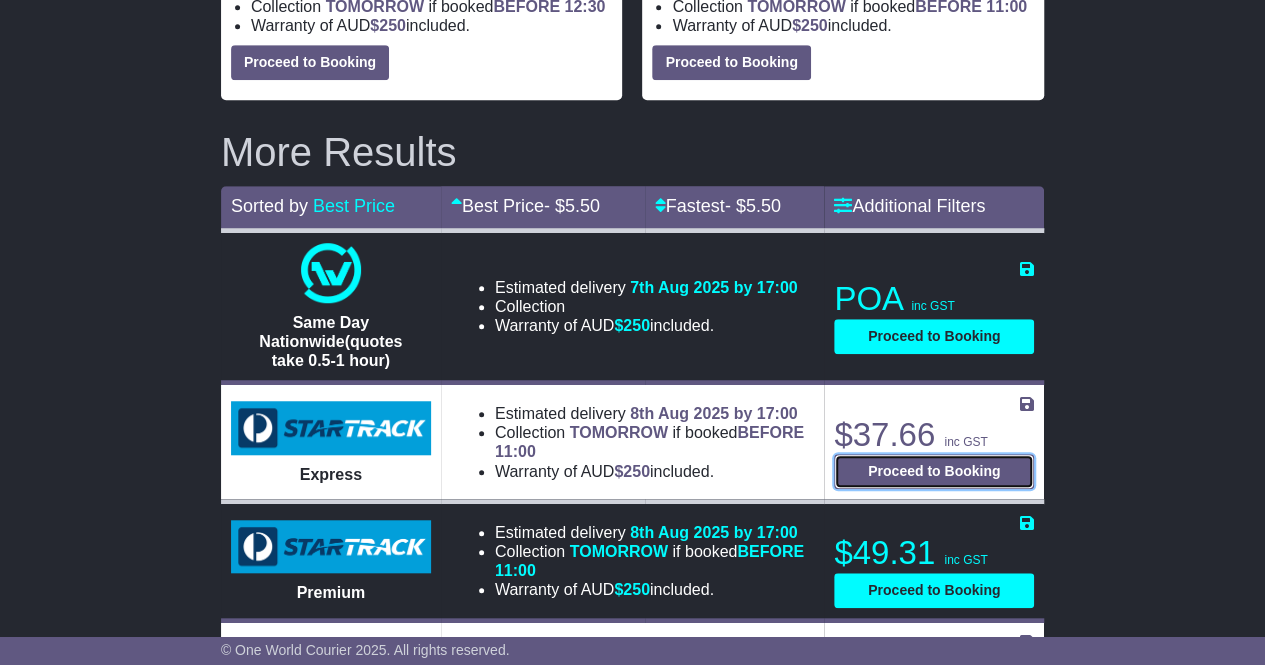 click on "Proceed to Booking" at bounding box center [934, 471] 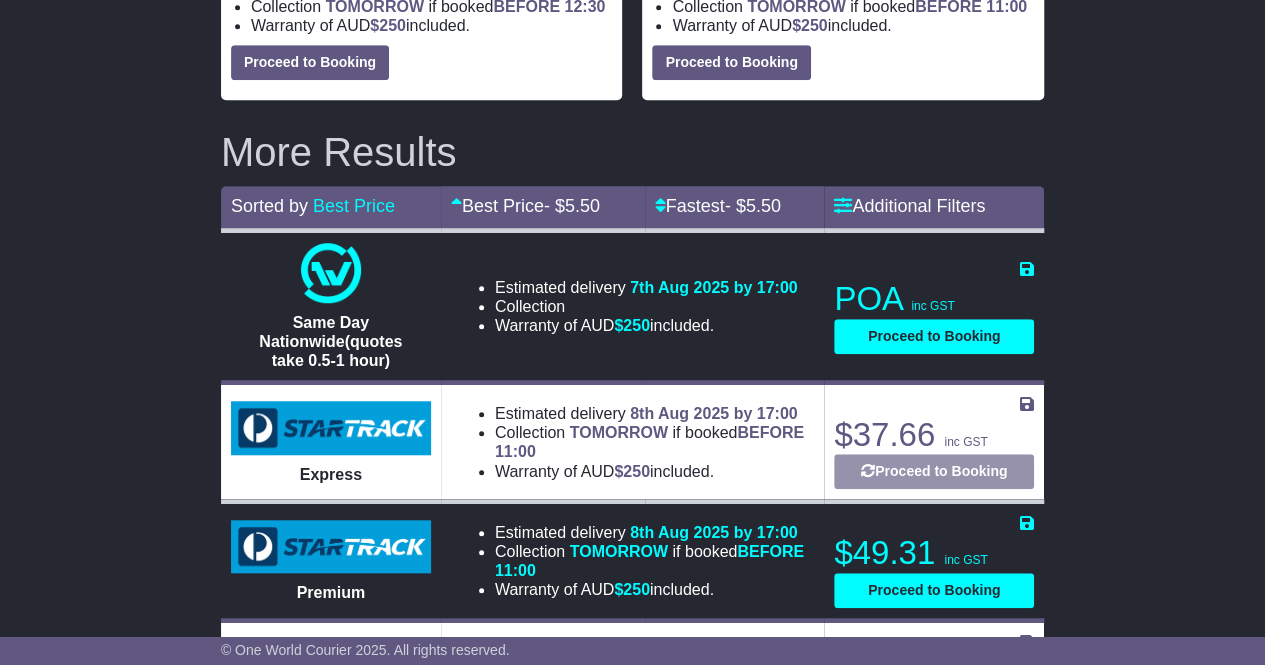 select on "****" 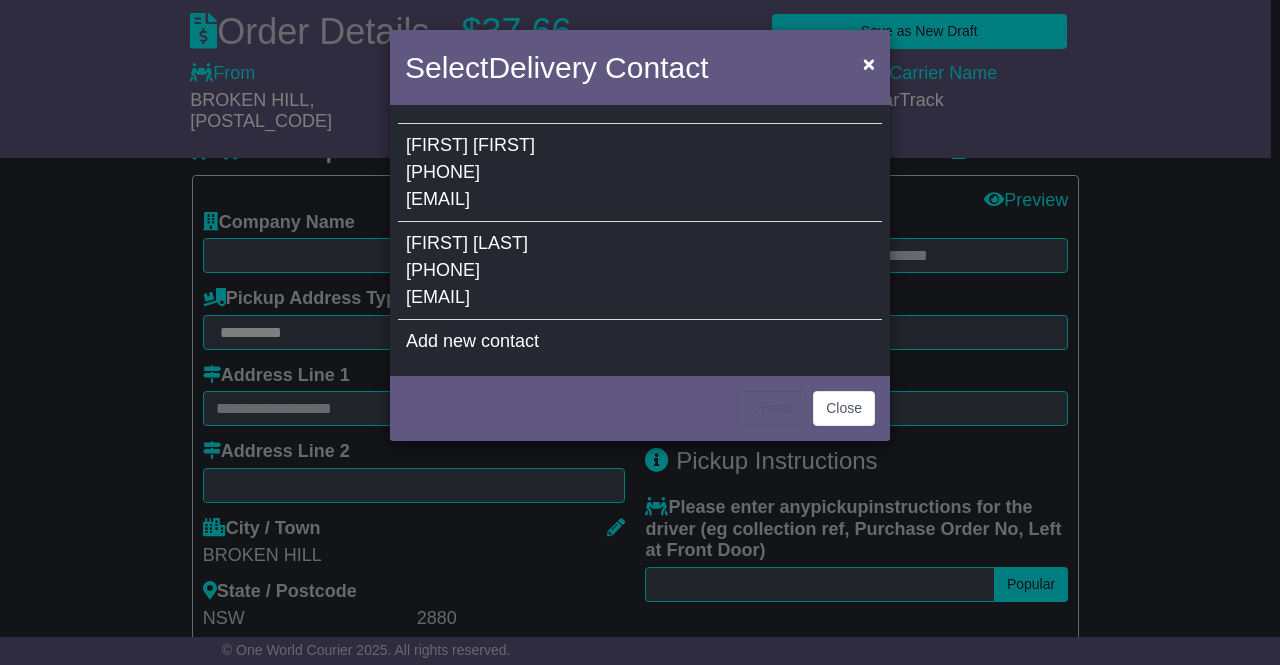 select 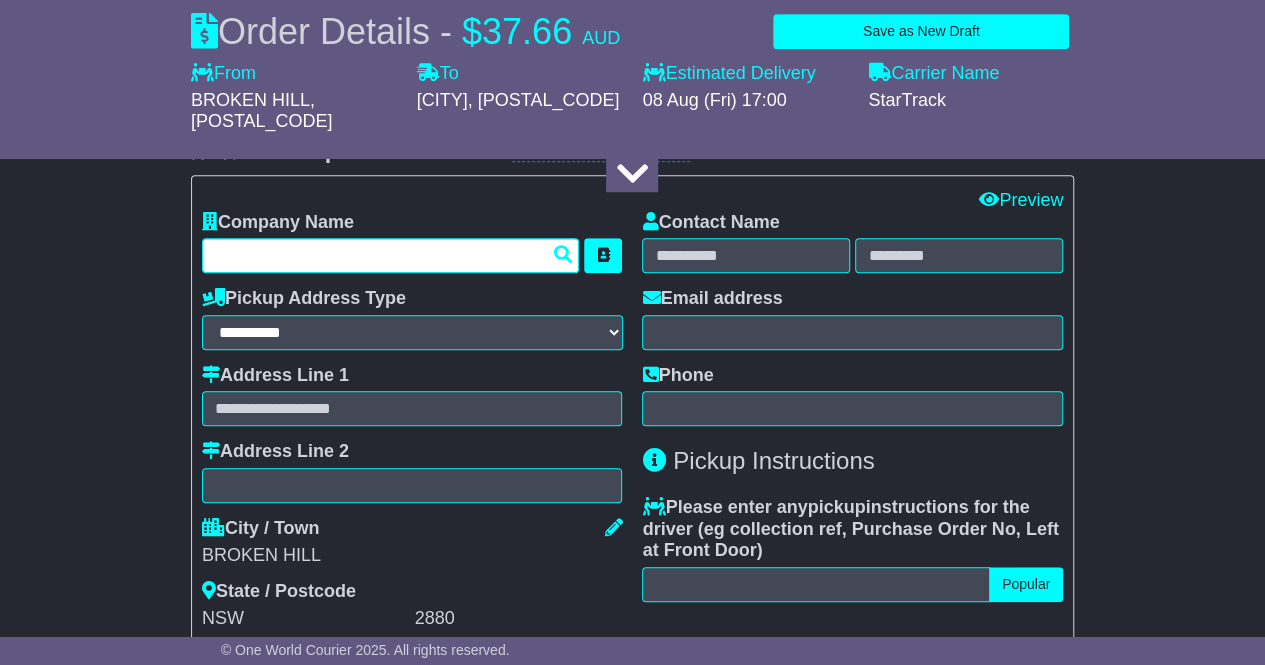 click at bounding box center [391, 255] 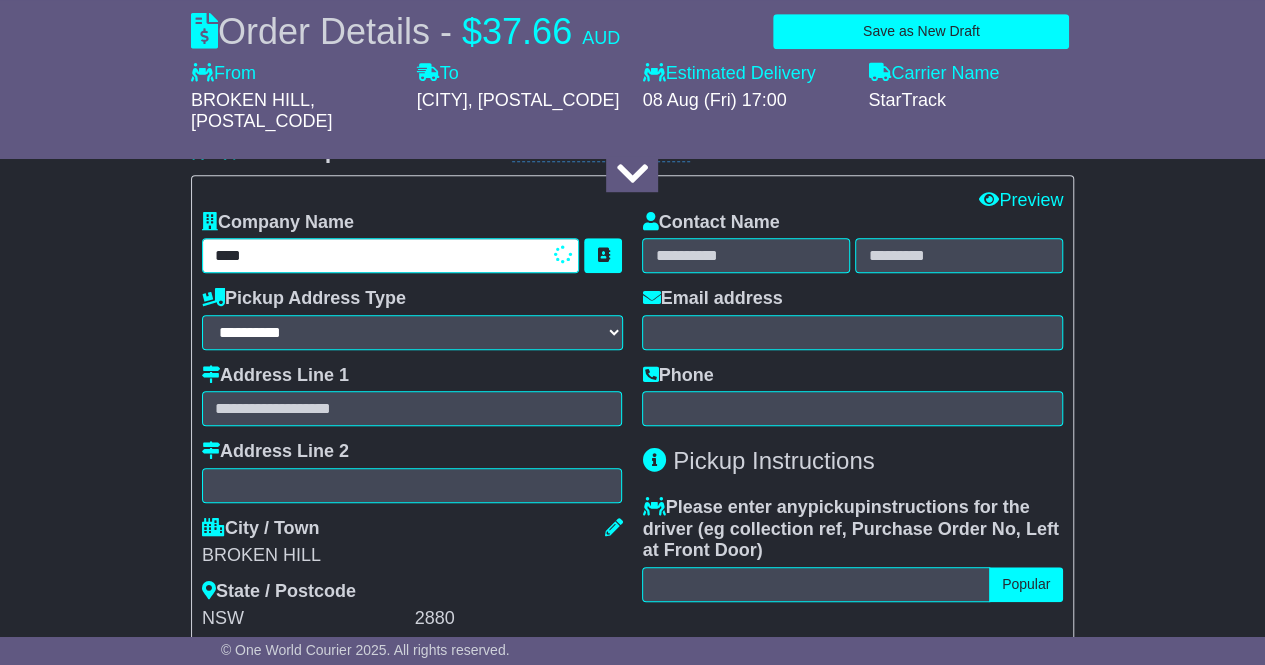 type on "****" 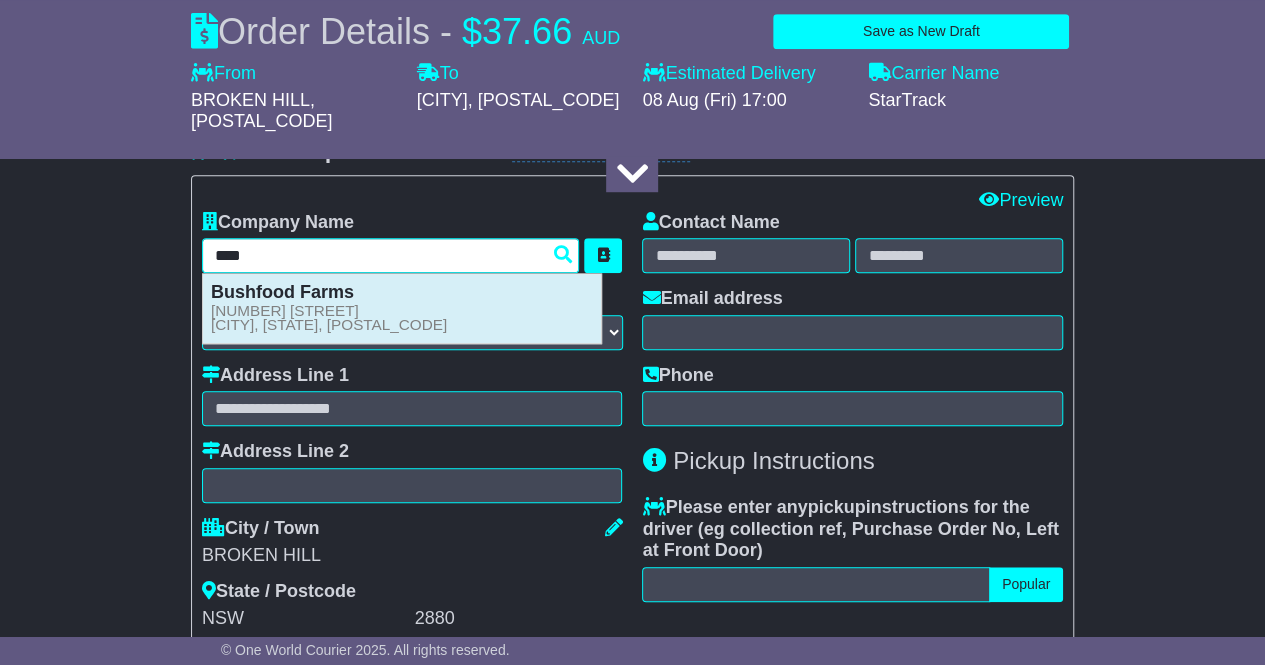 click on "Bushfood Farms 121 Rakow Street   BROKEN HILL, NSW, 2880" at bounding box center (402, 308) 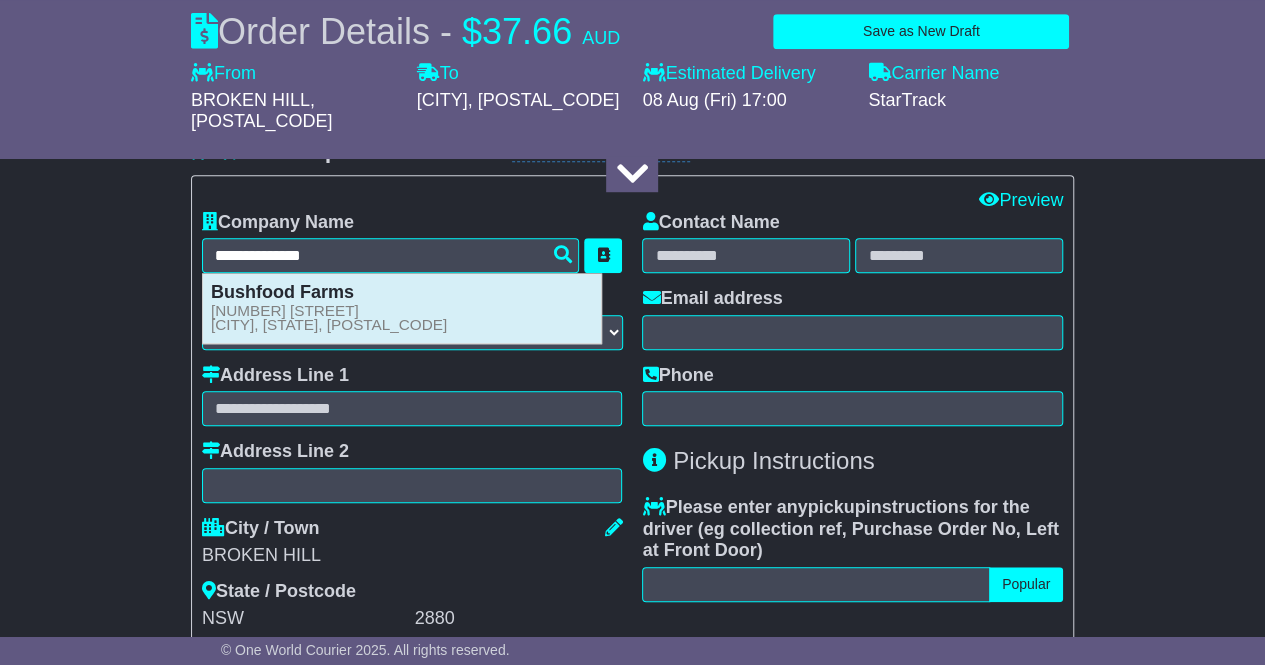 type 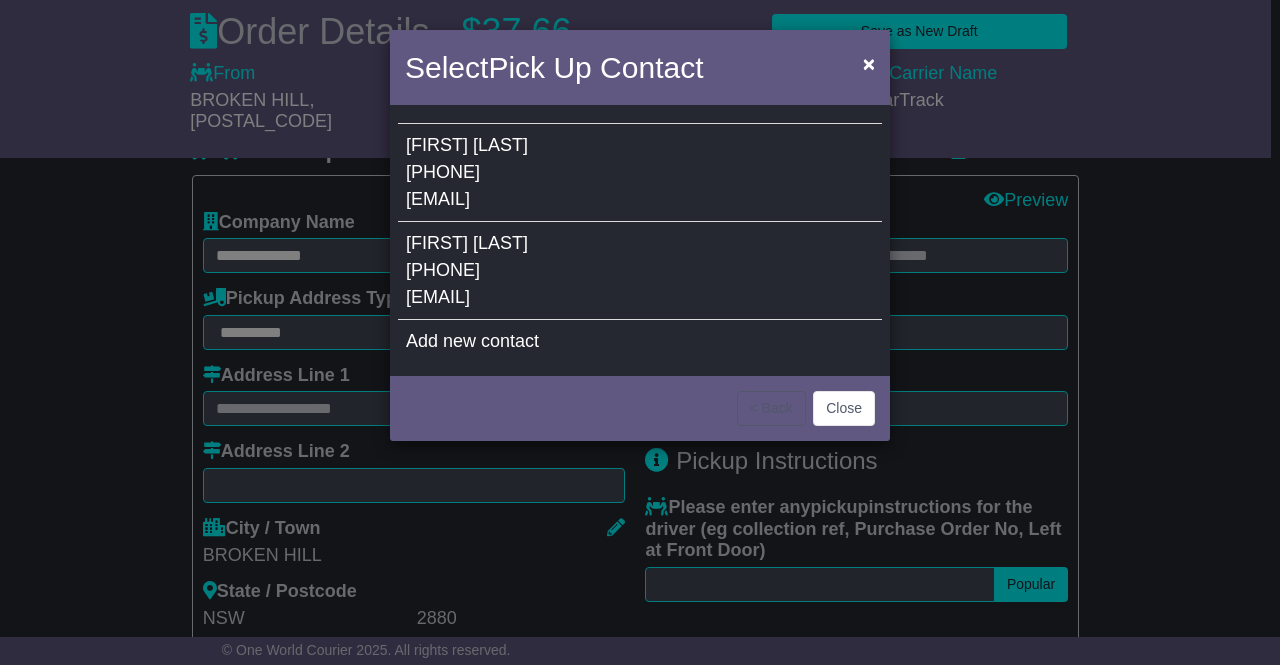 click on "Tam   Cresswell
0413766364
info@bushfoodfarms.com.au" at bounding box center [640, 173] 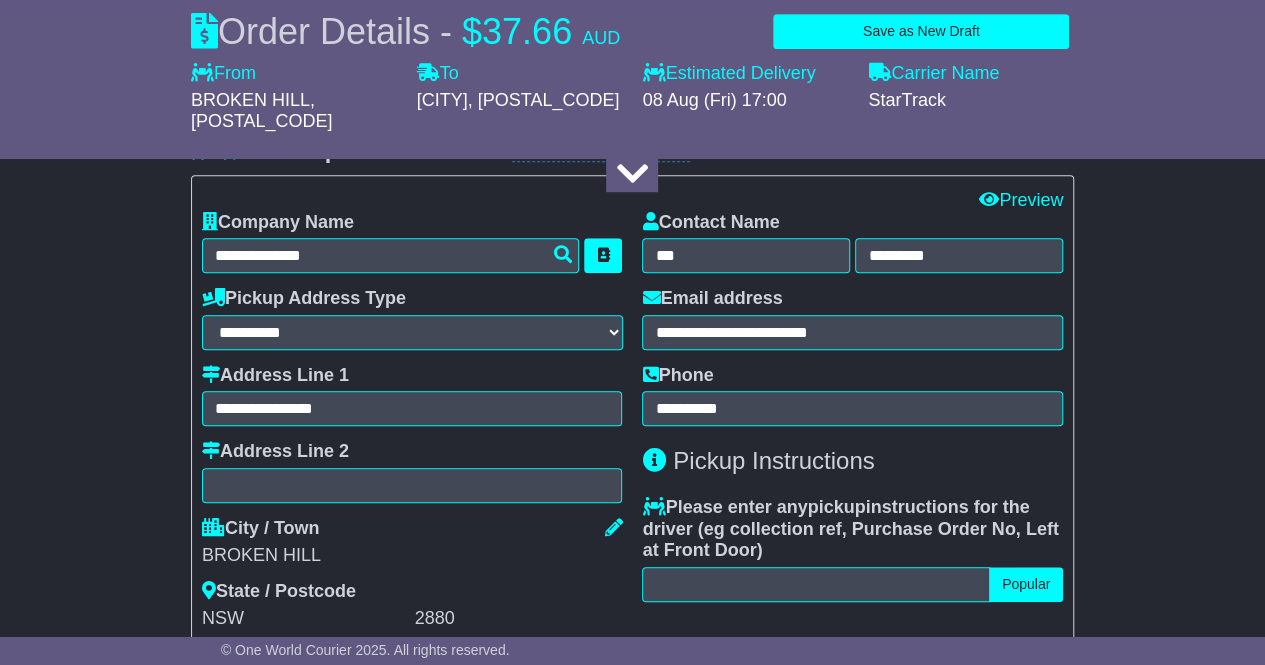 scroll, scrollTop: 0, scrollLeft: 0, axis: both 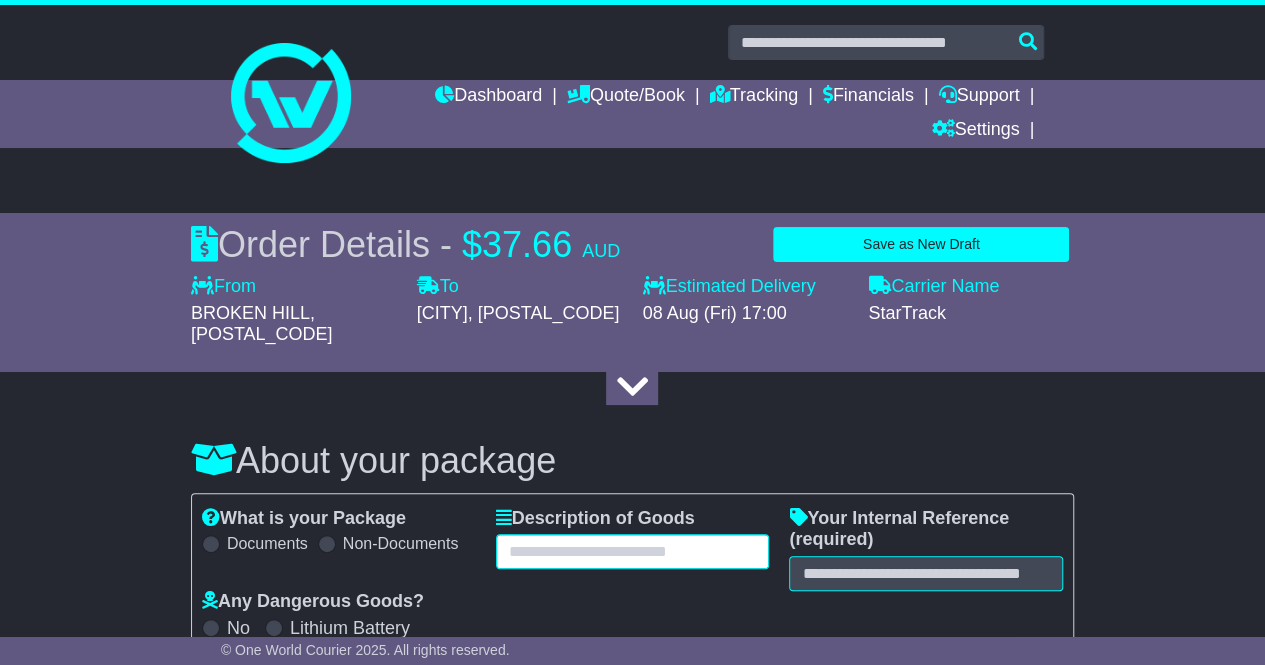click at bounding box center (633, 551) 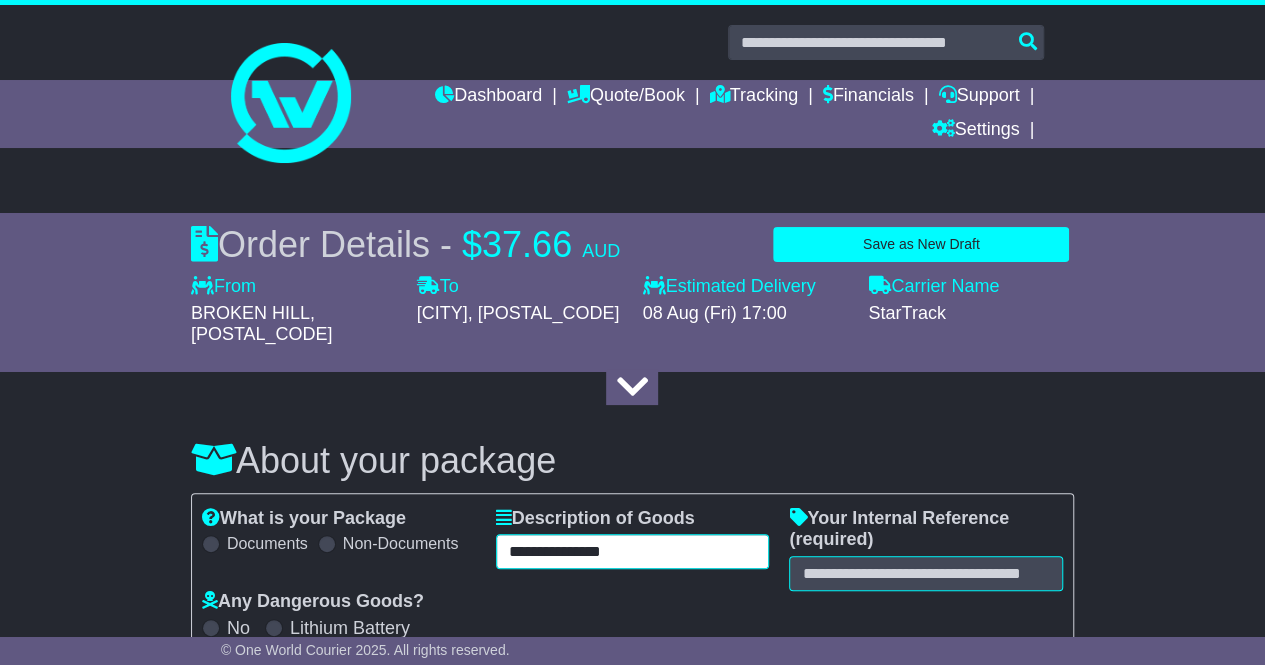 type on "**********" 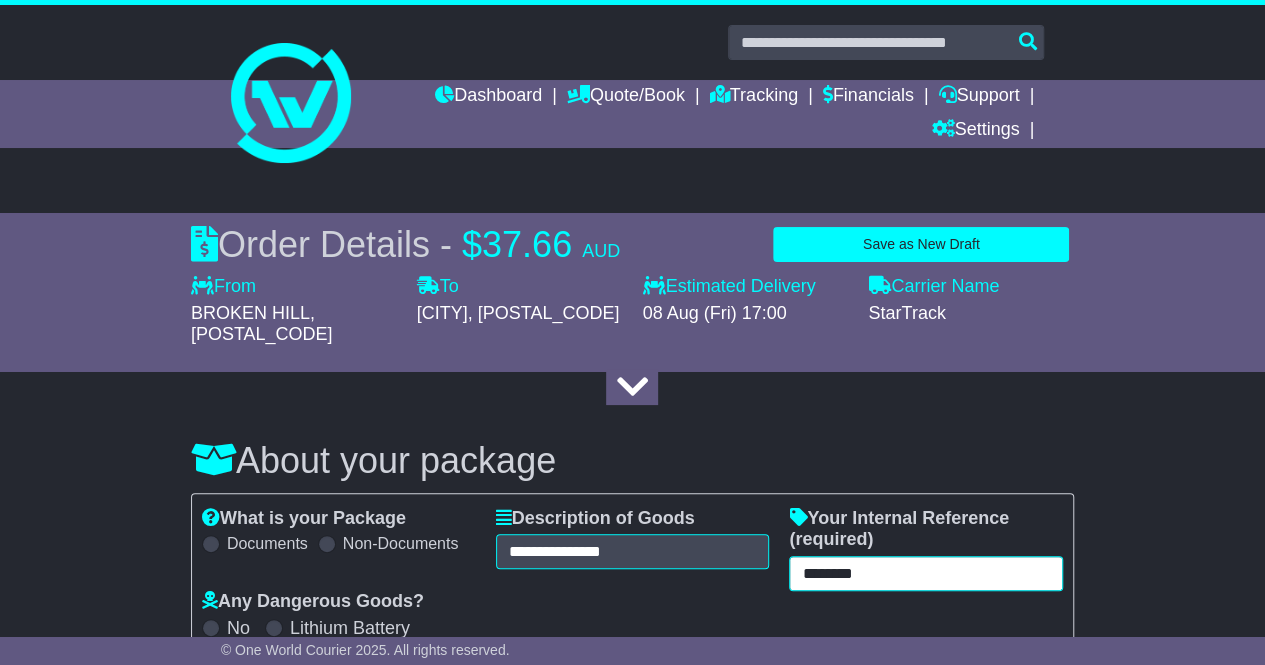 type on "********" 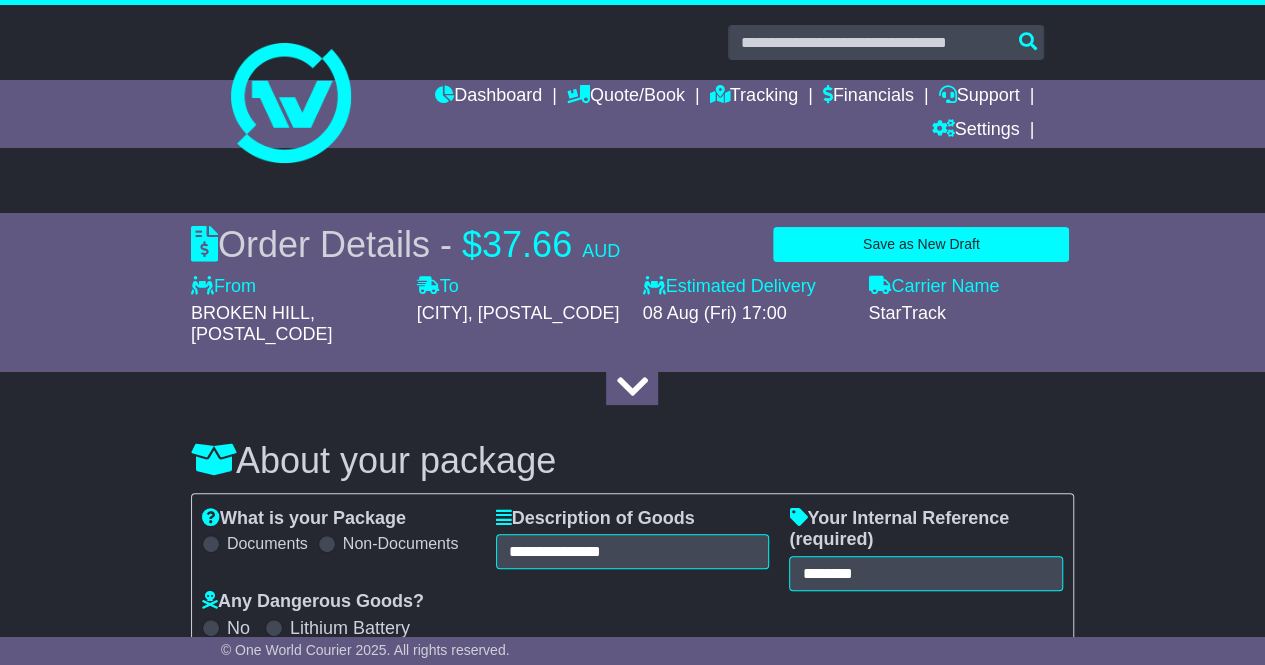 scroll, scrollTop: 103, scrollLeft: 0, axis: vertical 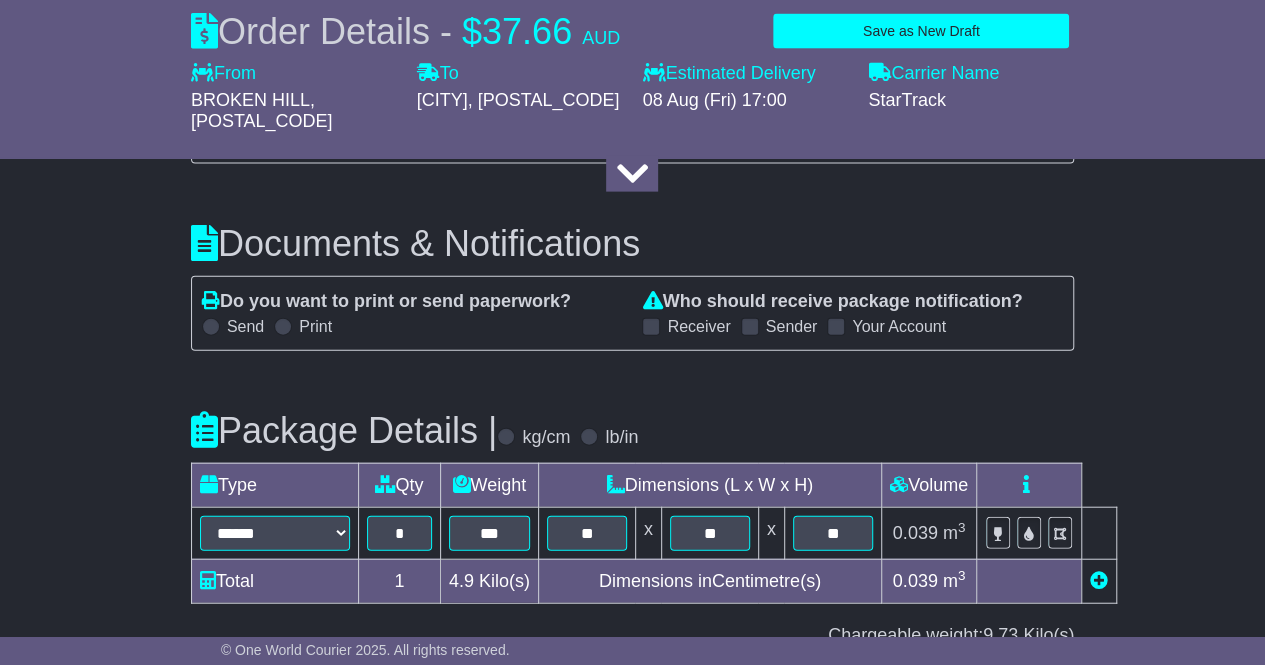 click at bounding box center (651, 327) 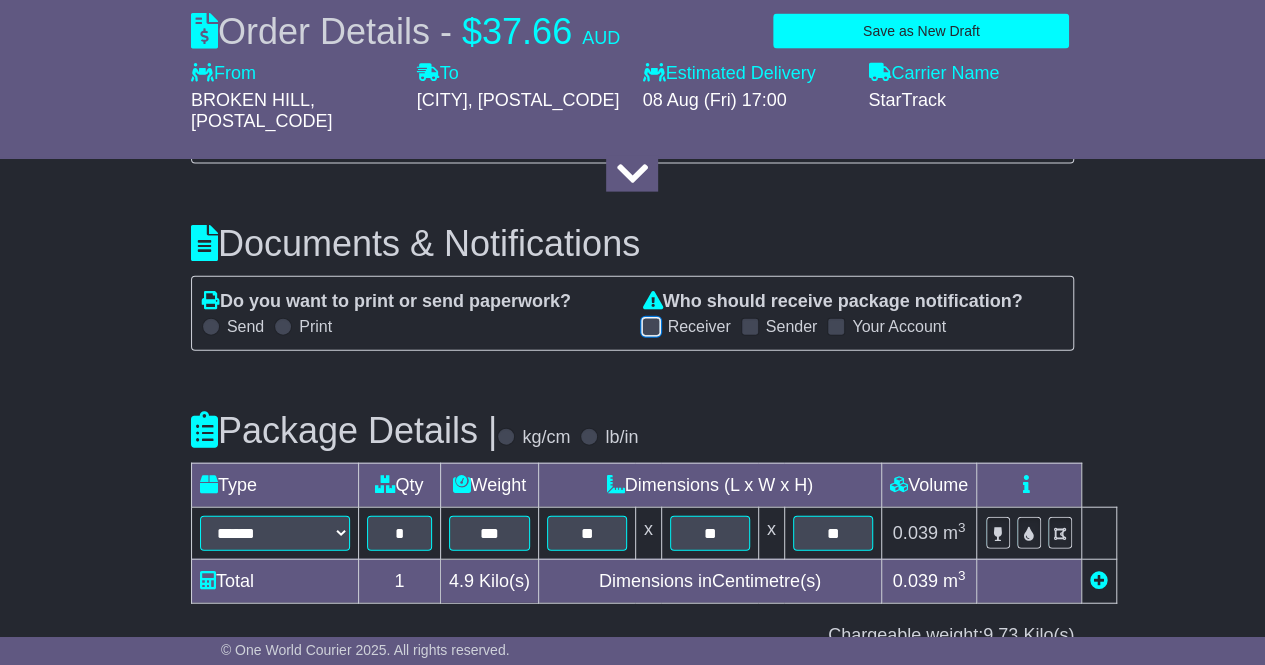 scroll, scrollTop: 2538, scrollLeft: 0, axis: vertical 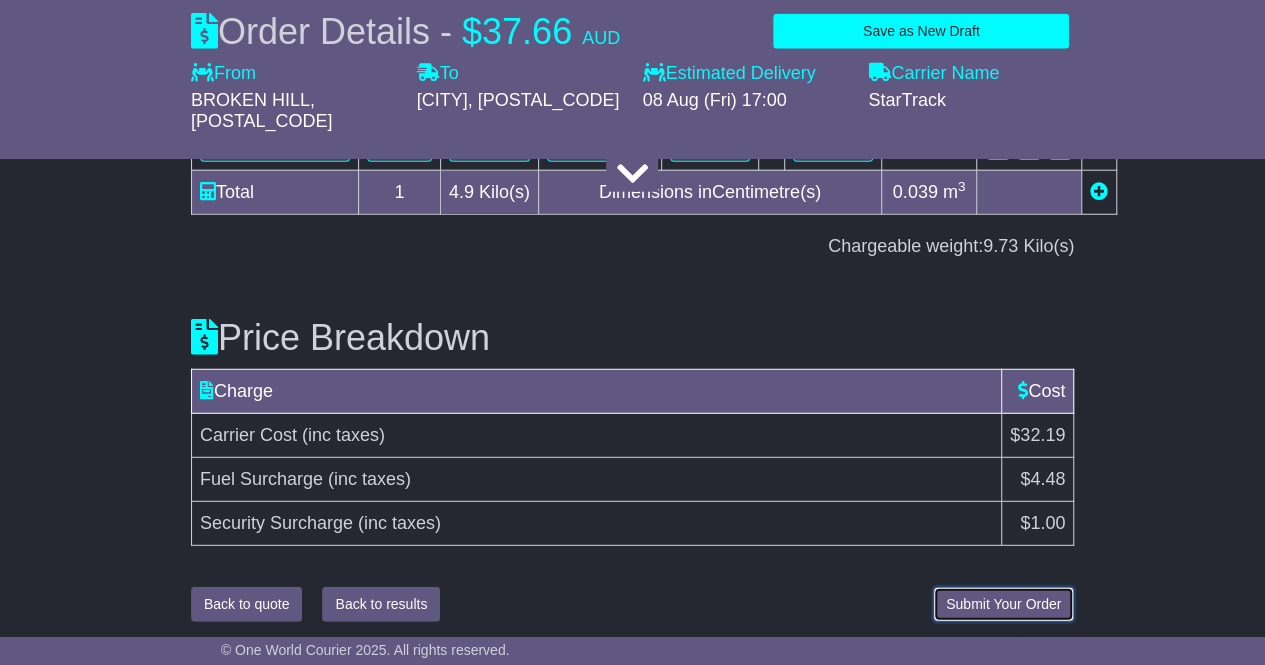 click on "Submit Your Order" at bounding box center [1003, 604] 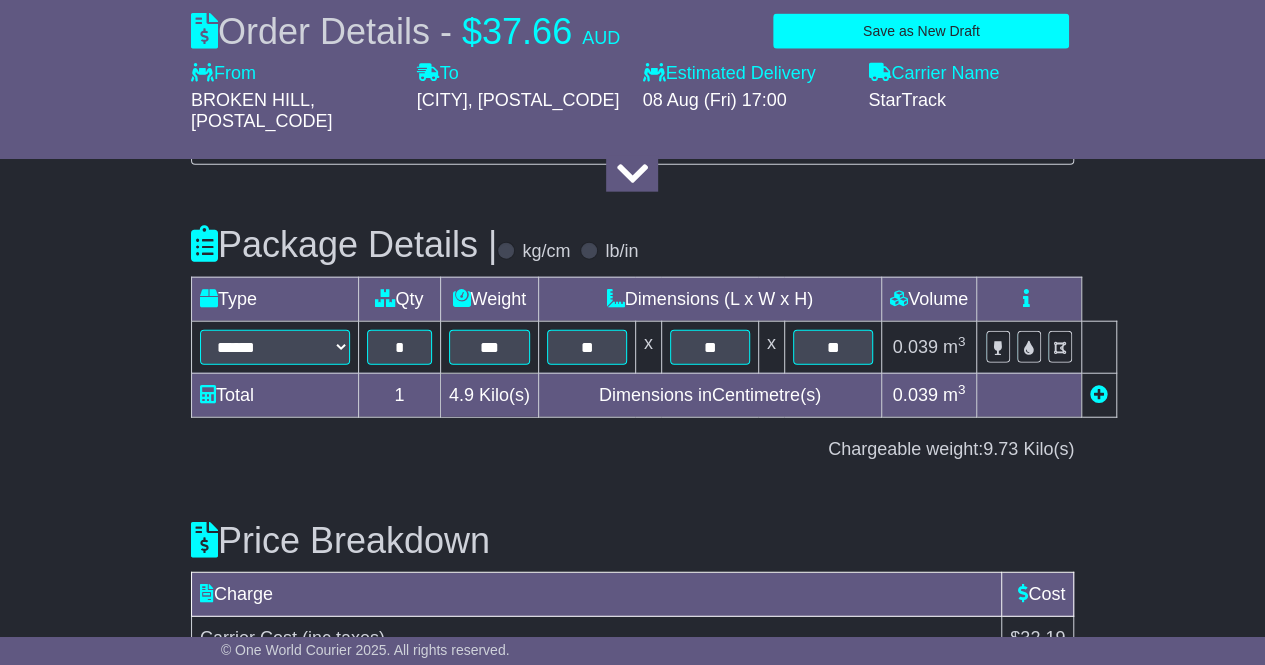scroll, scrollTop: 2538, scrollLeft: 0, axis: vertical 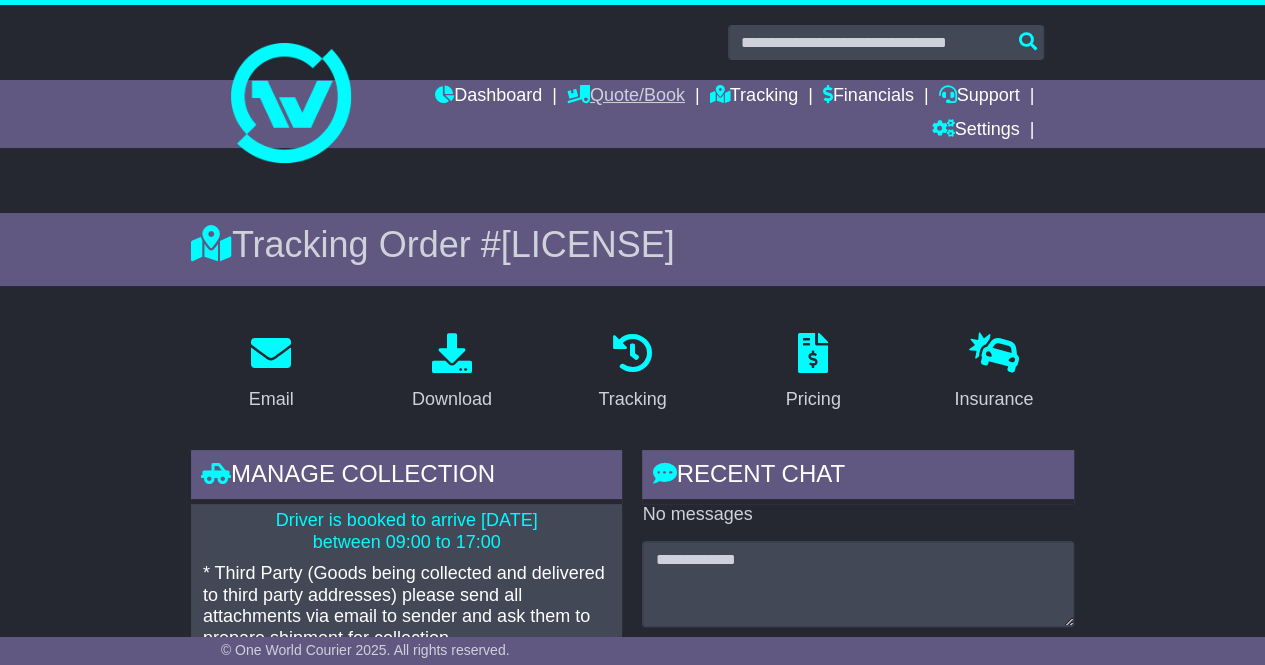 click on "Quote/Book" at bounding box center (626, 97) 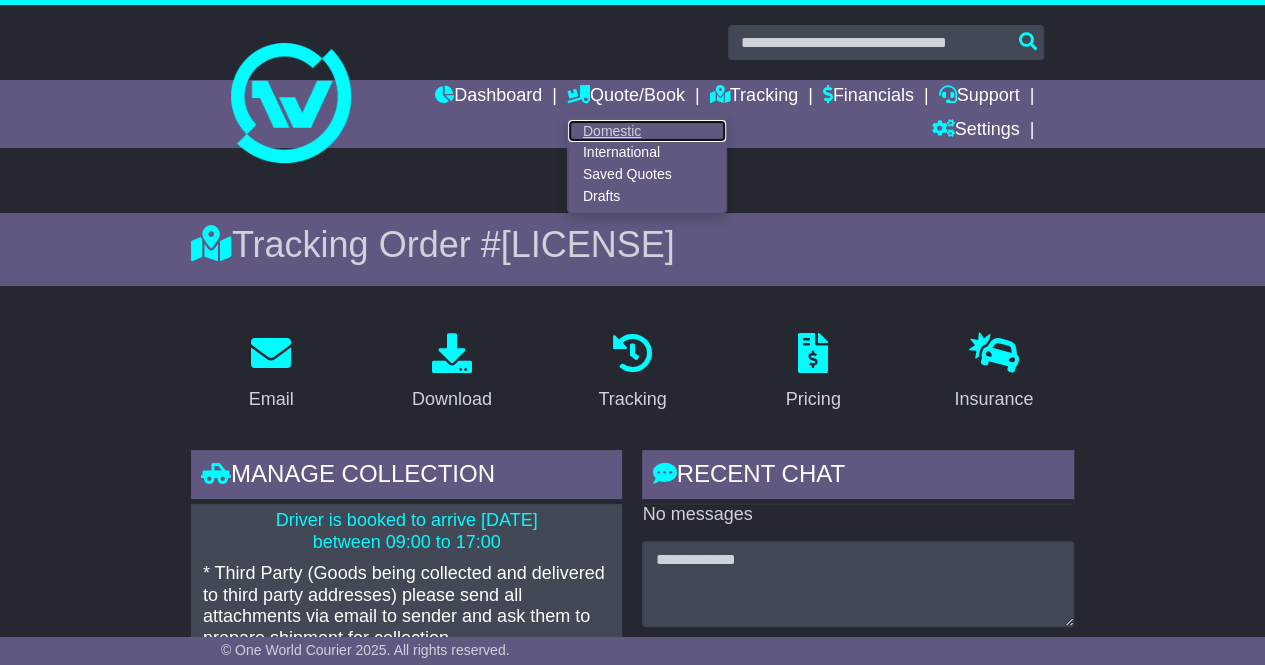 click on "Domestic" at bounding box center [647, 131] 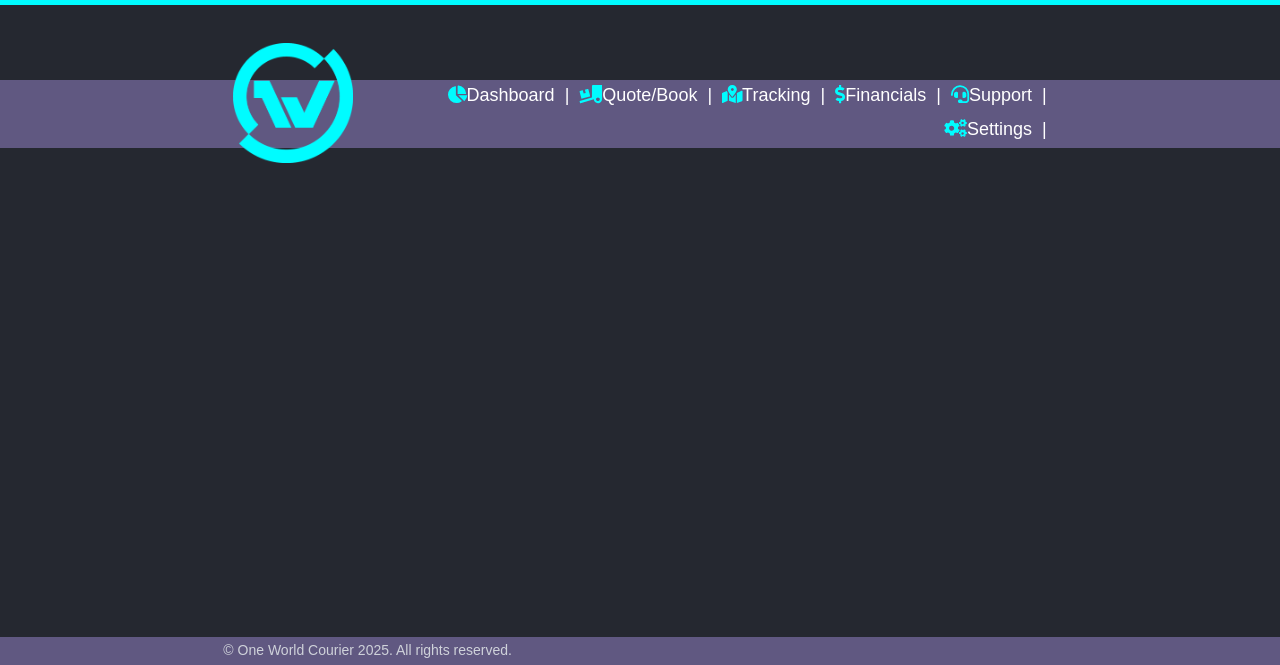 scroll, scrollTop: 0, scrollLeft: 0, axis: both 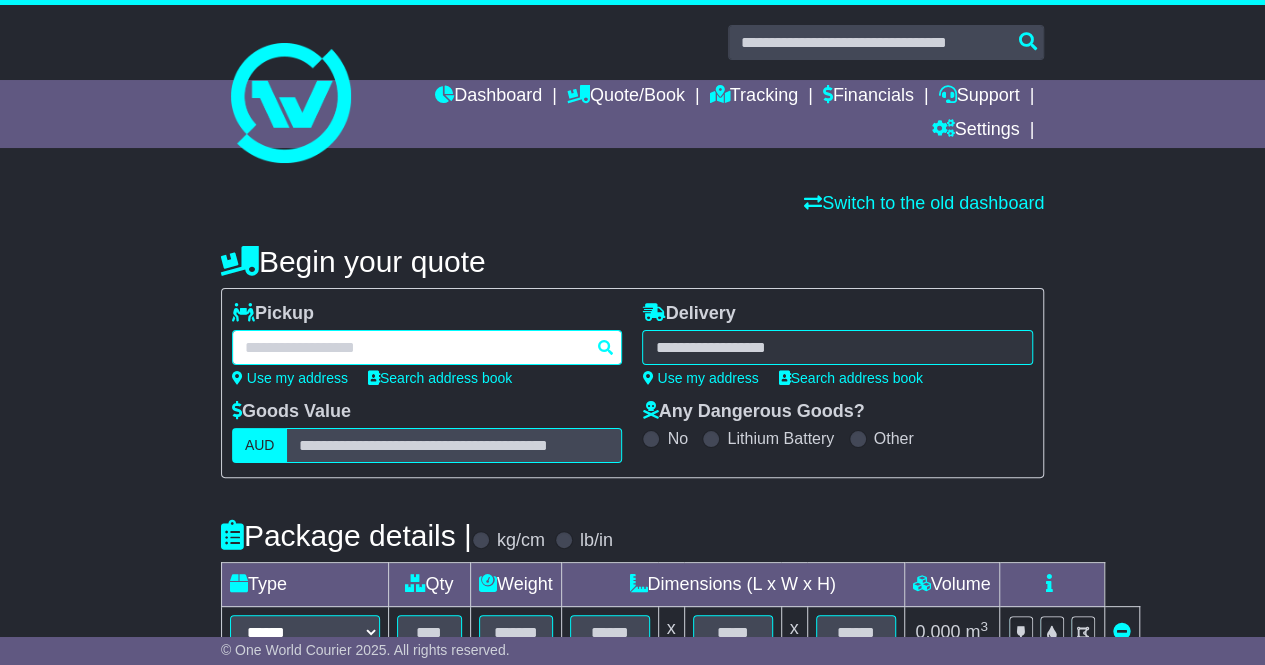 click at bounding box center (427, 347) 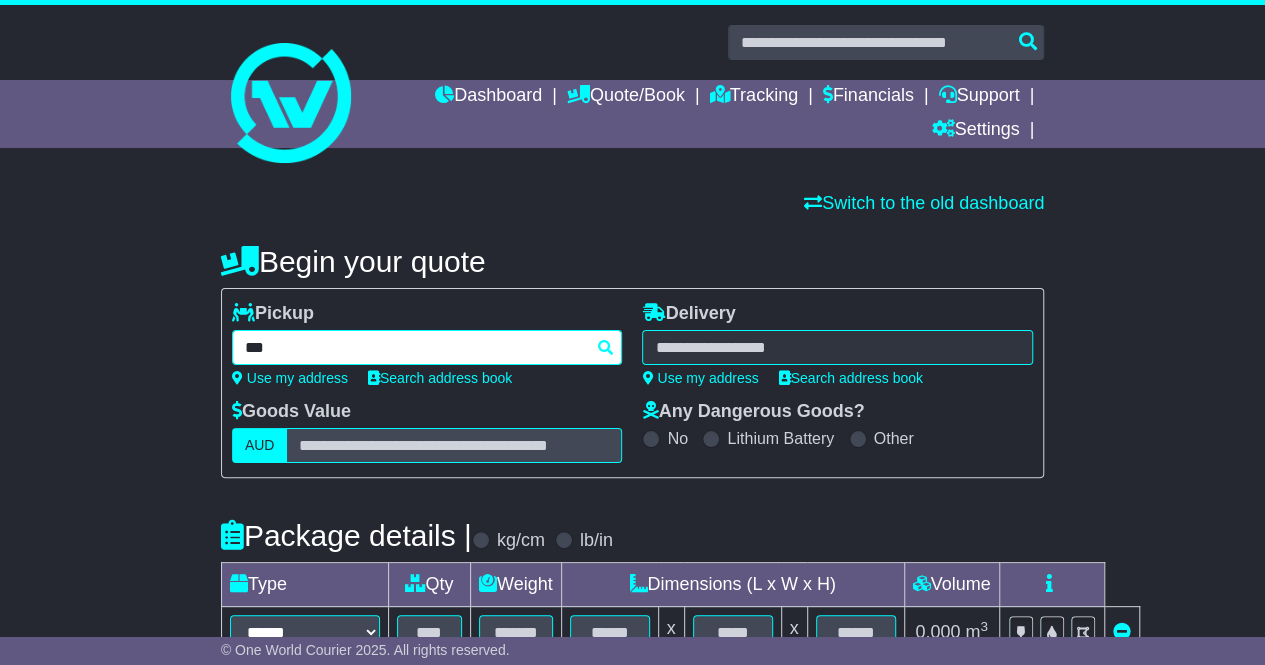 type on "****" 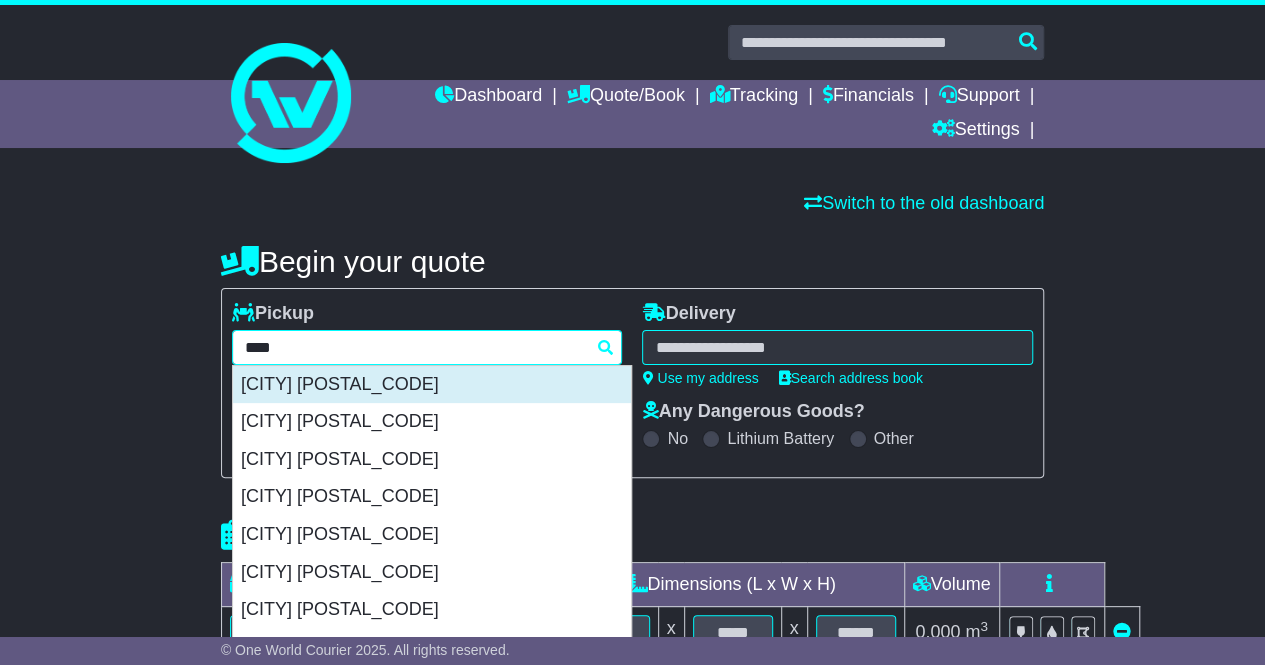 click on "BROKEN HILL 2880" at bounding box center [432, 385] 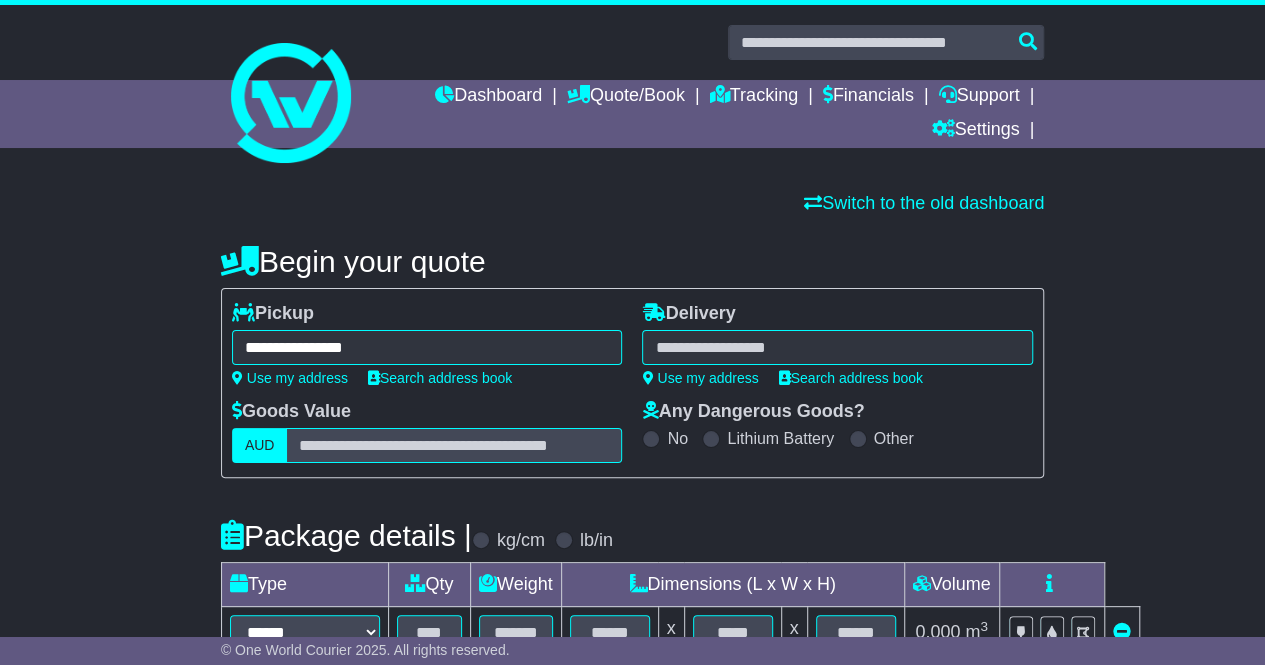 type on "**********" 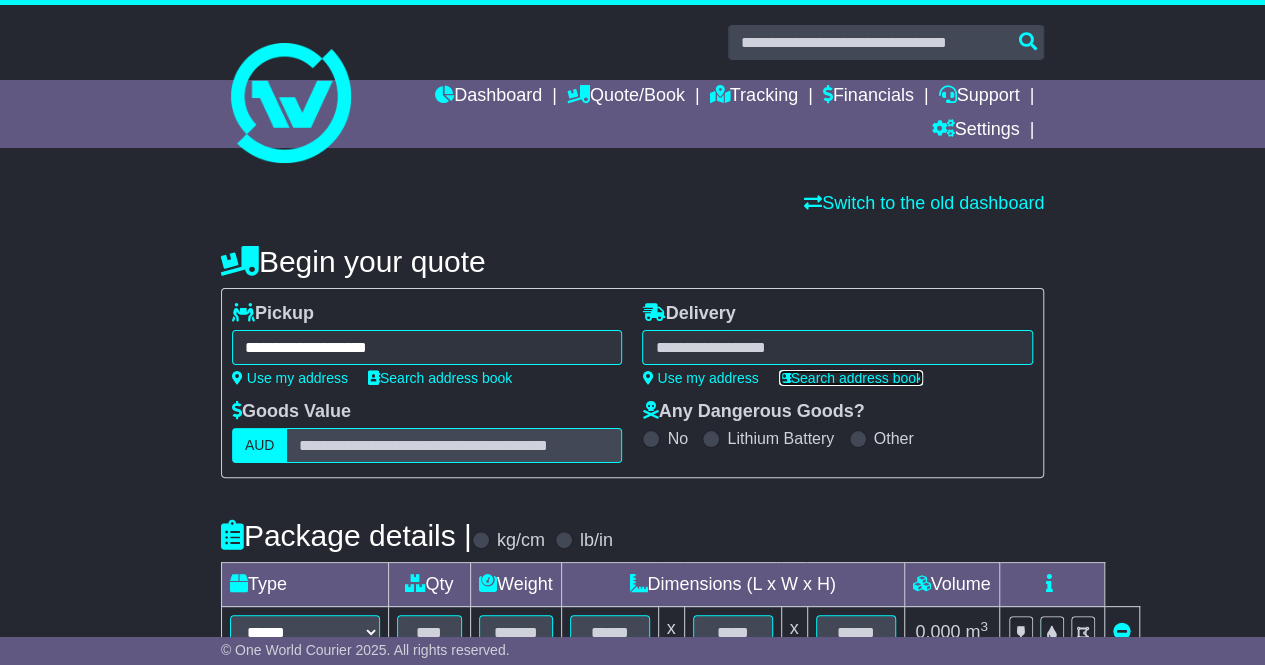 click on "Search address book" at bounding box center [851, 378] 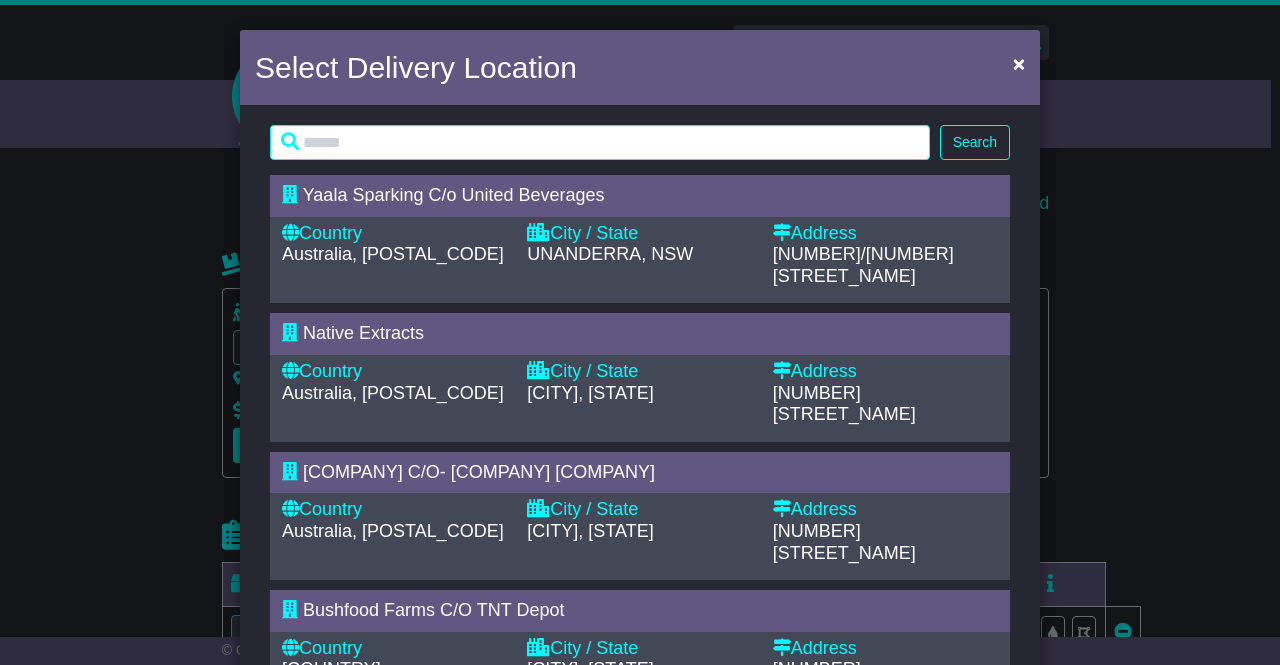 click on "Country
Australia, 2526" at bounding box center (394, 255) 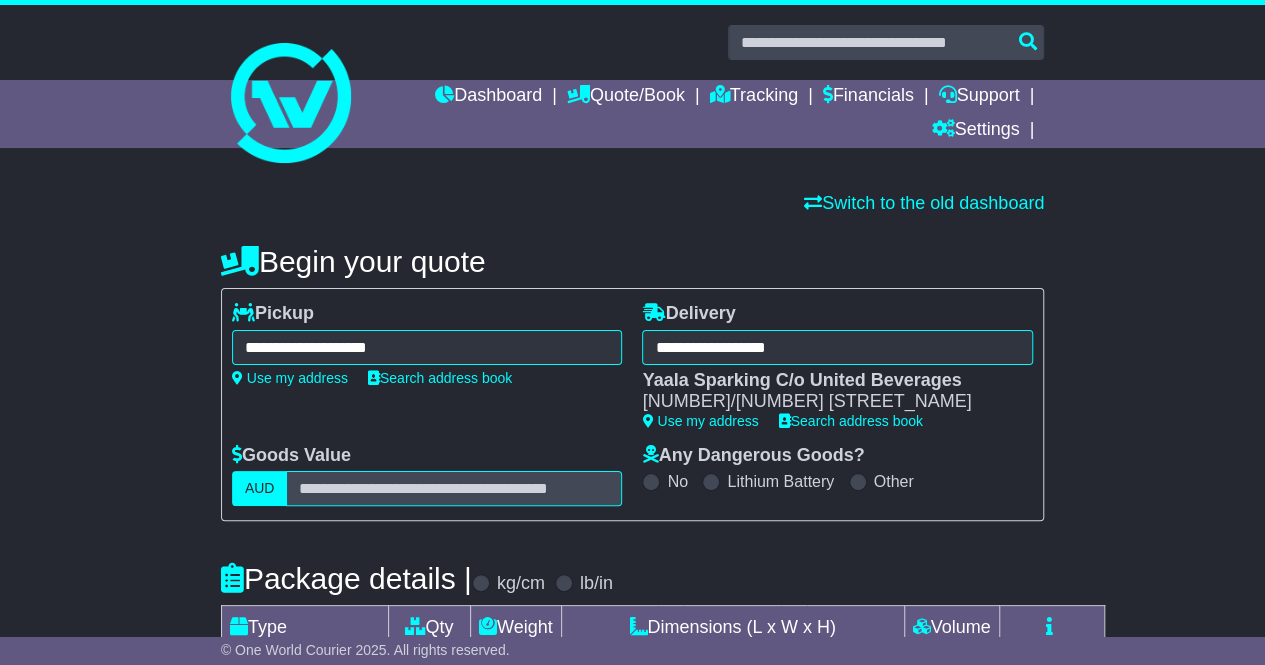 scroll, scrollTop: 211, scrollLeft: 0, axis: vertical 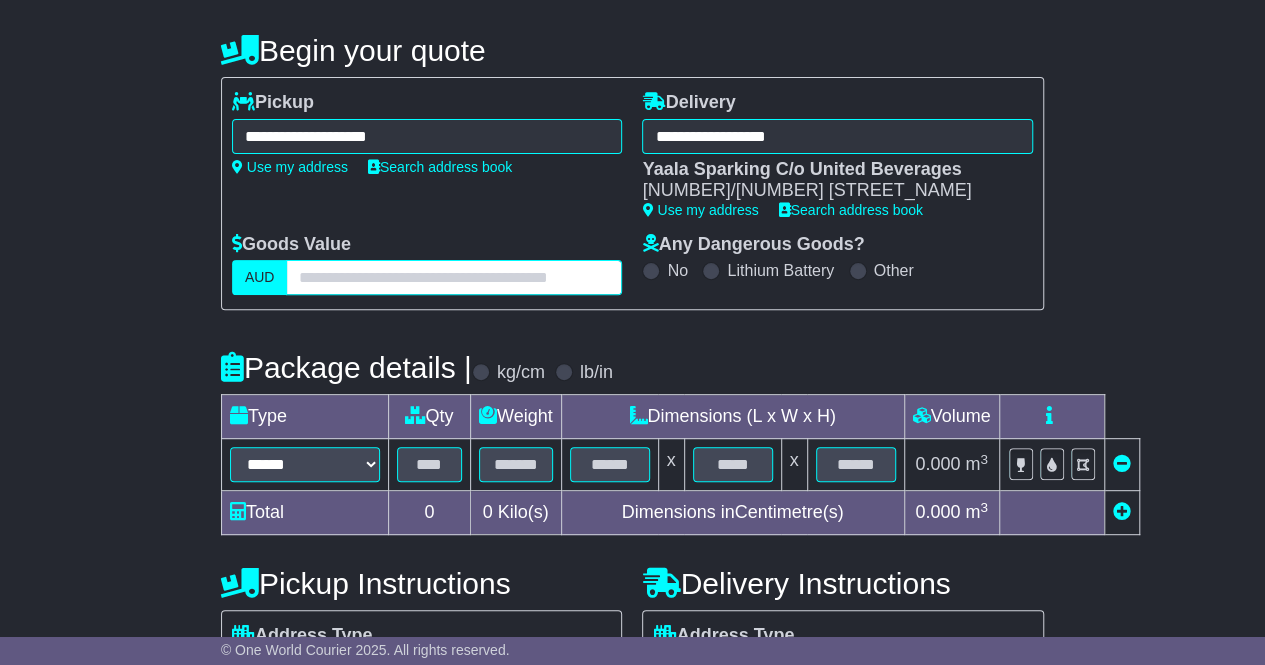 click at bounding box center (454, 277) 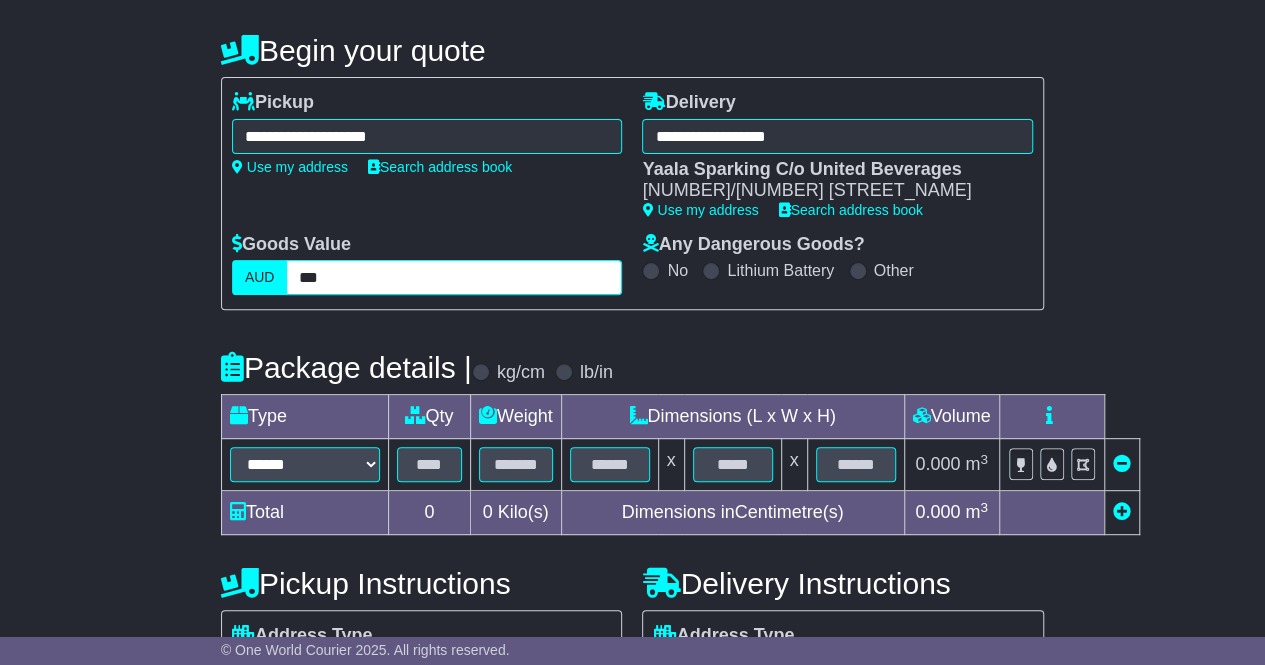 type on "***" 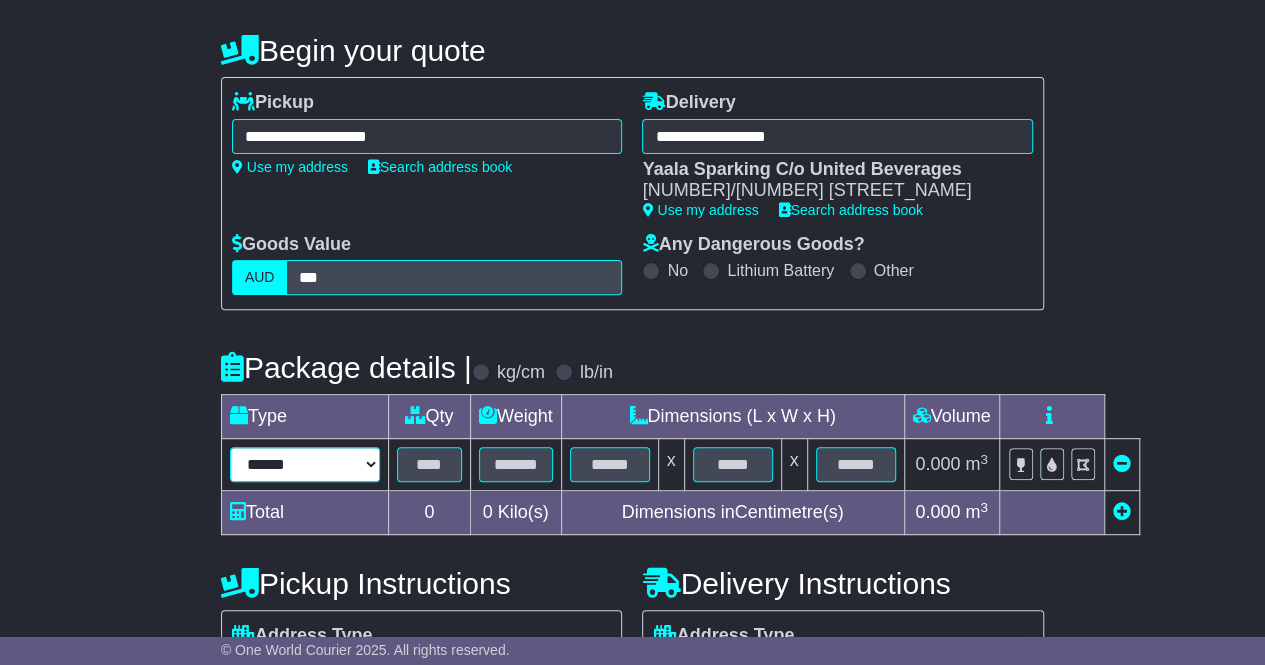 click on "****** ****** *** ******** ***** **** **** ****** *** *******" at bounding box center [305, 464] 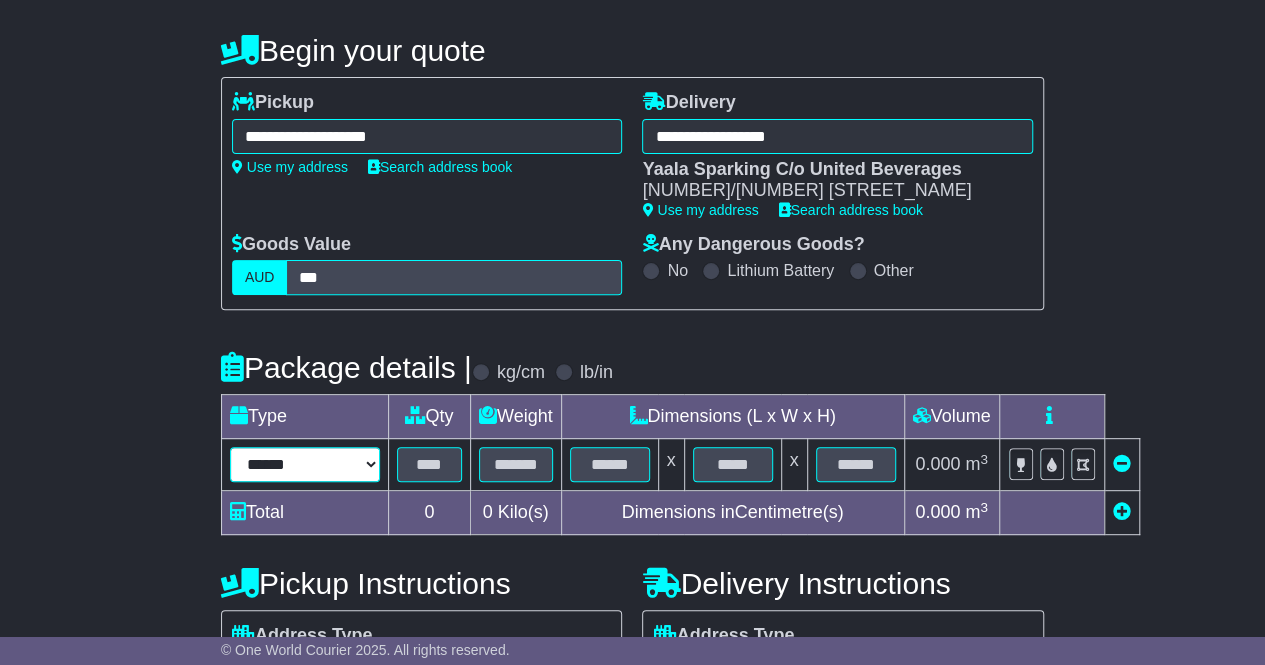 select on "****" 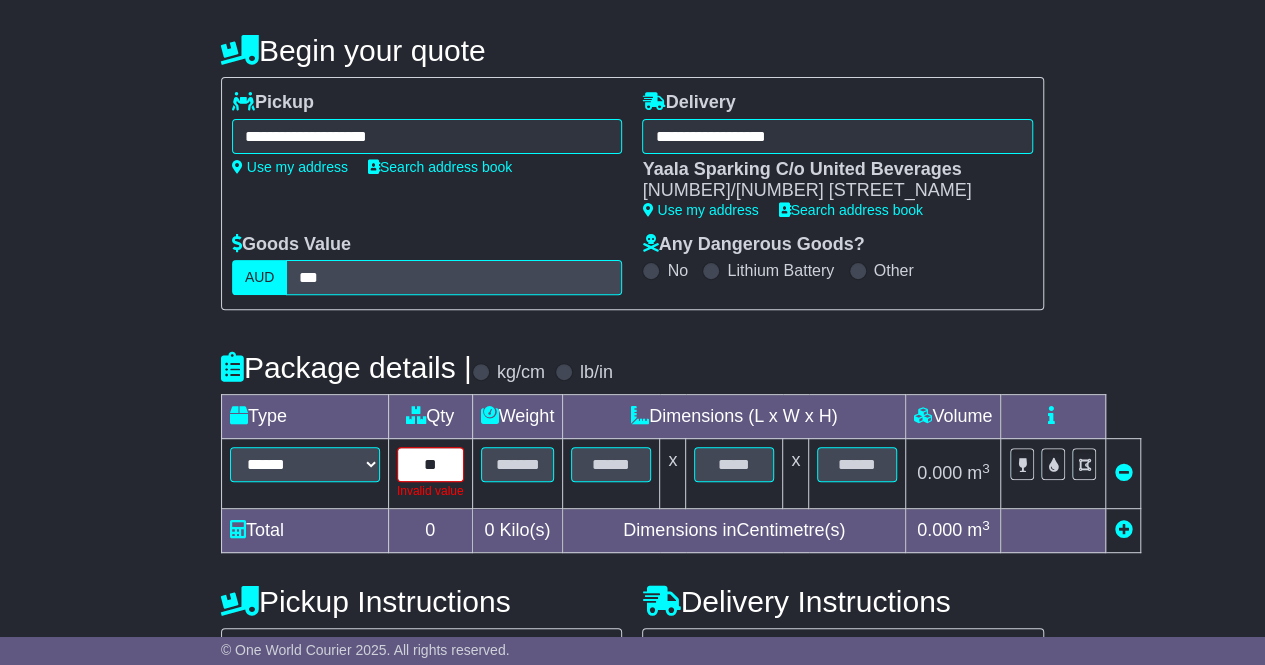 click on "**" at bounding box center (430, 464) 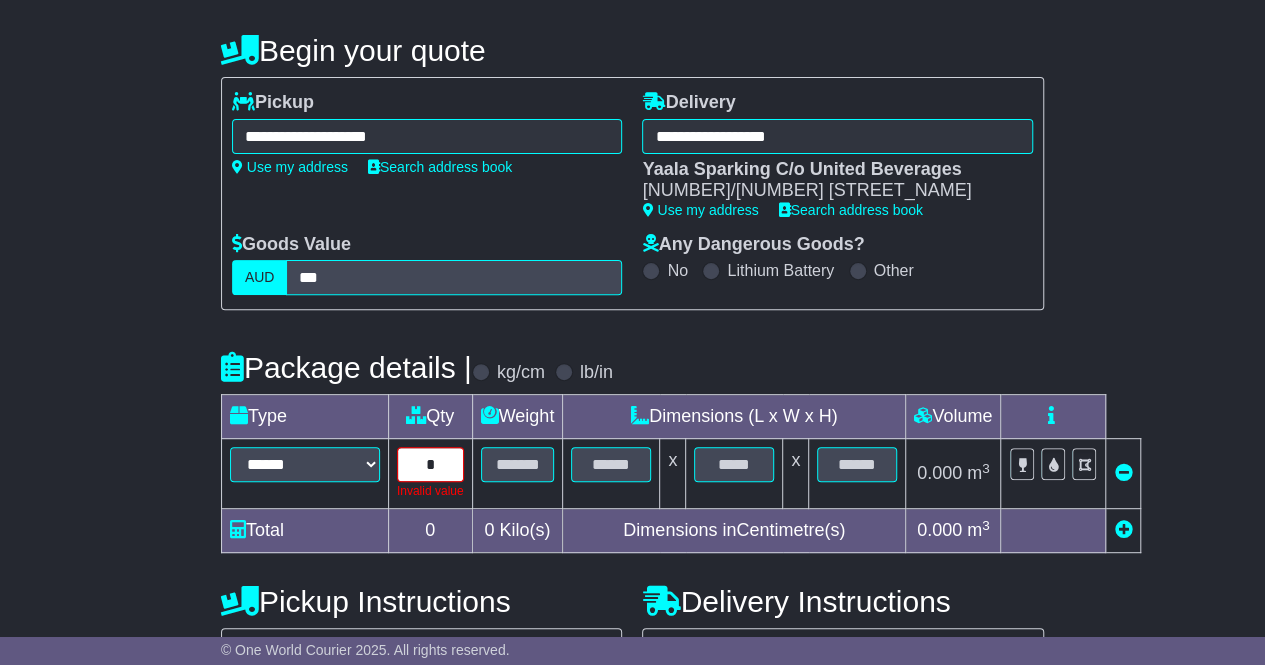 type on "*" 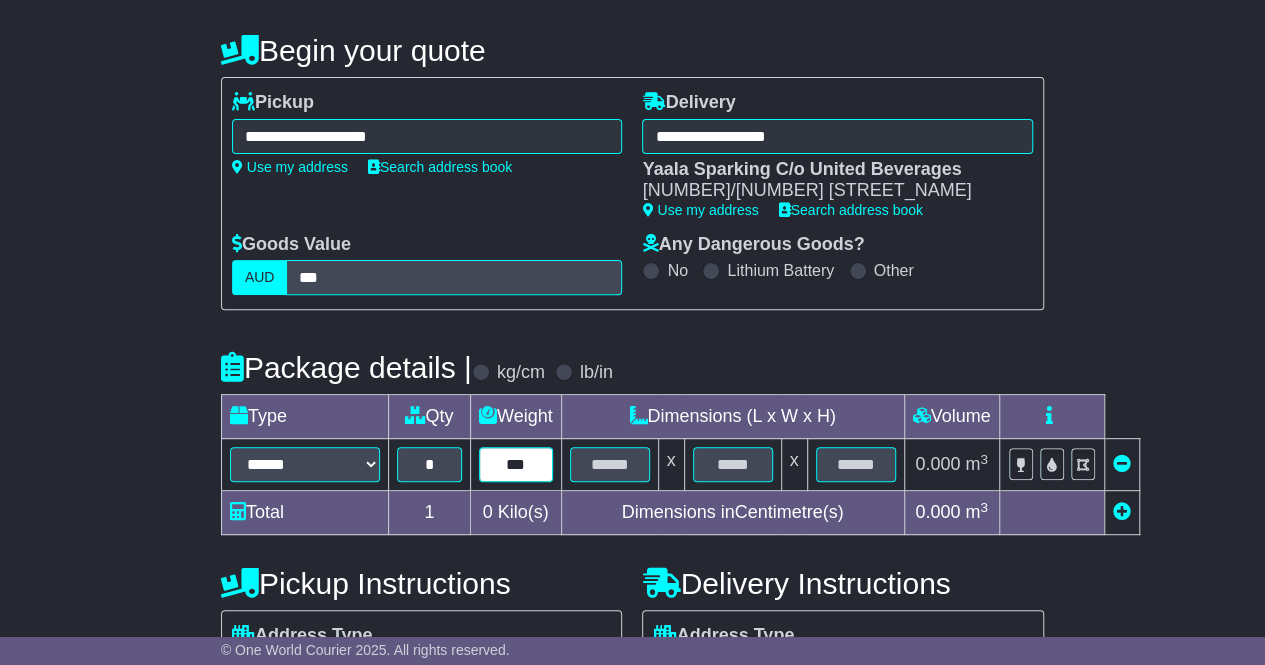 type on "***" 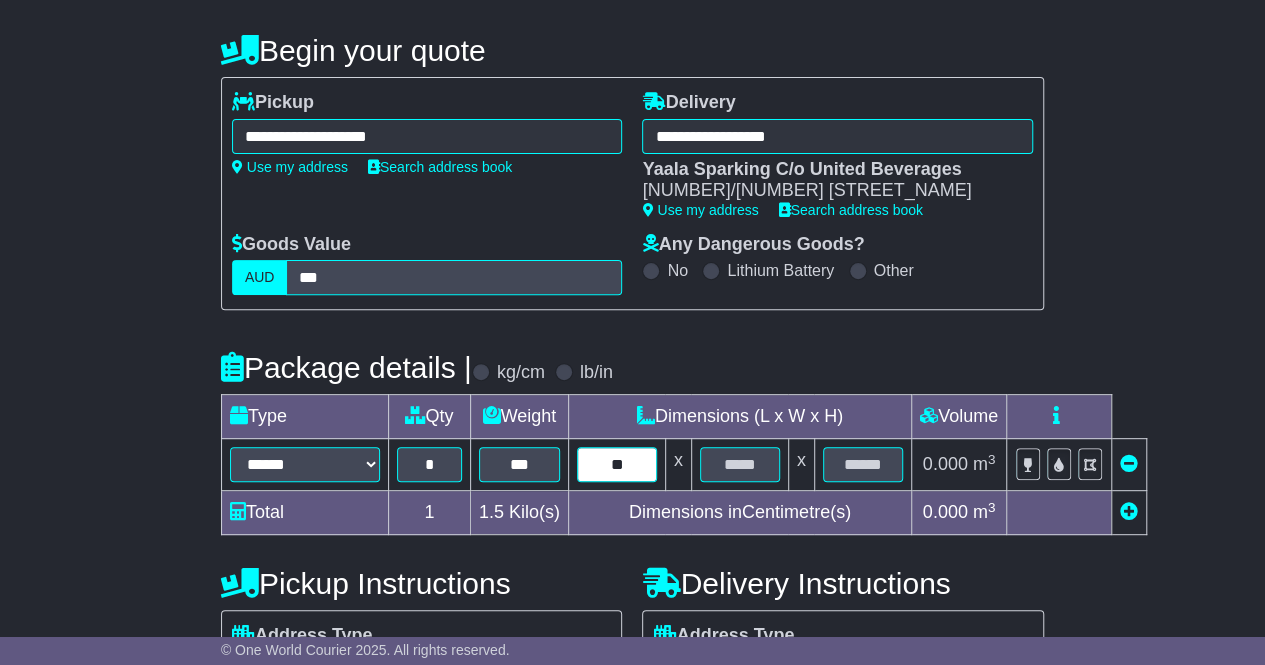 type on "**" 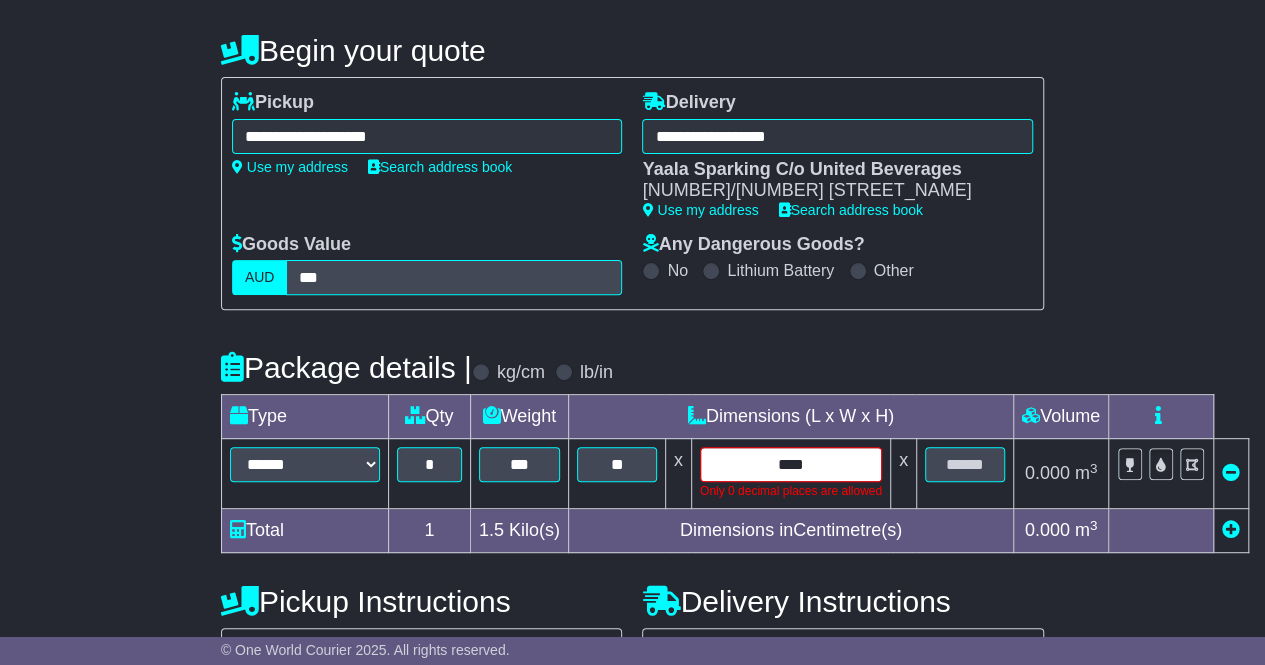 click on "****" at bounding box center (791, 464) 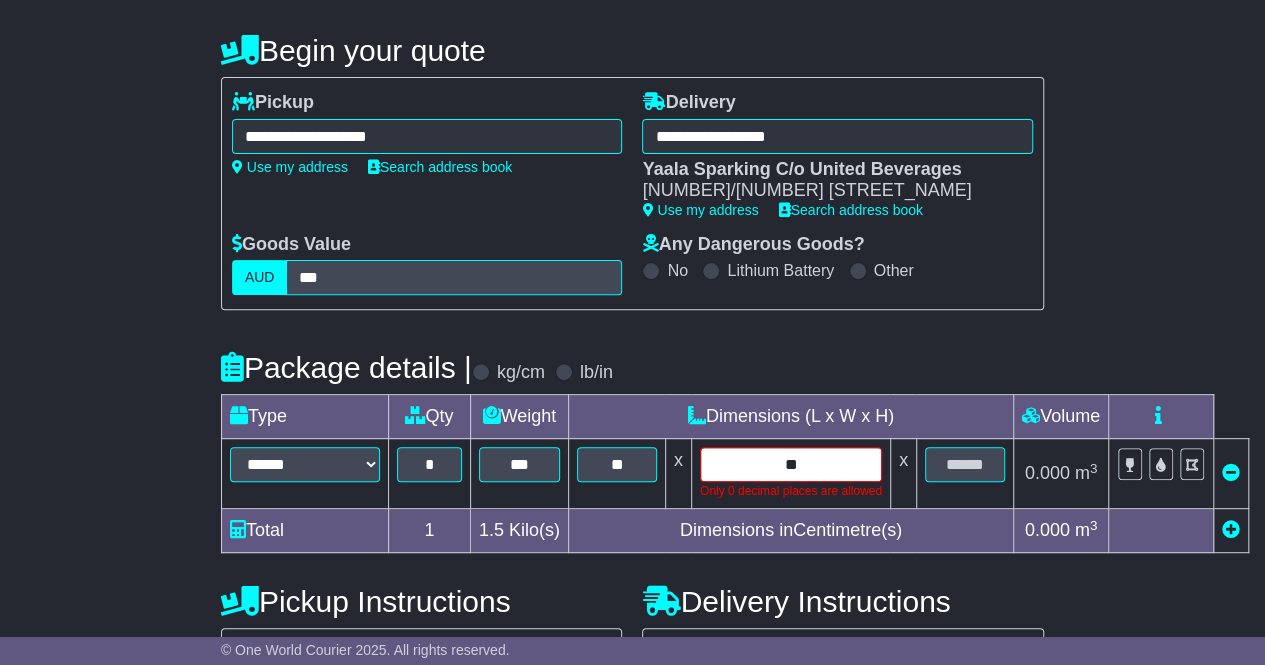 type on "**" 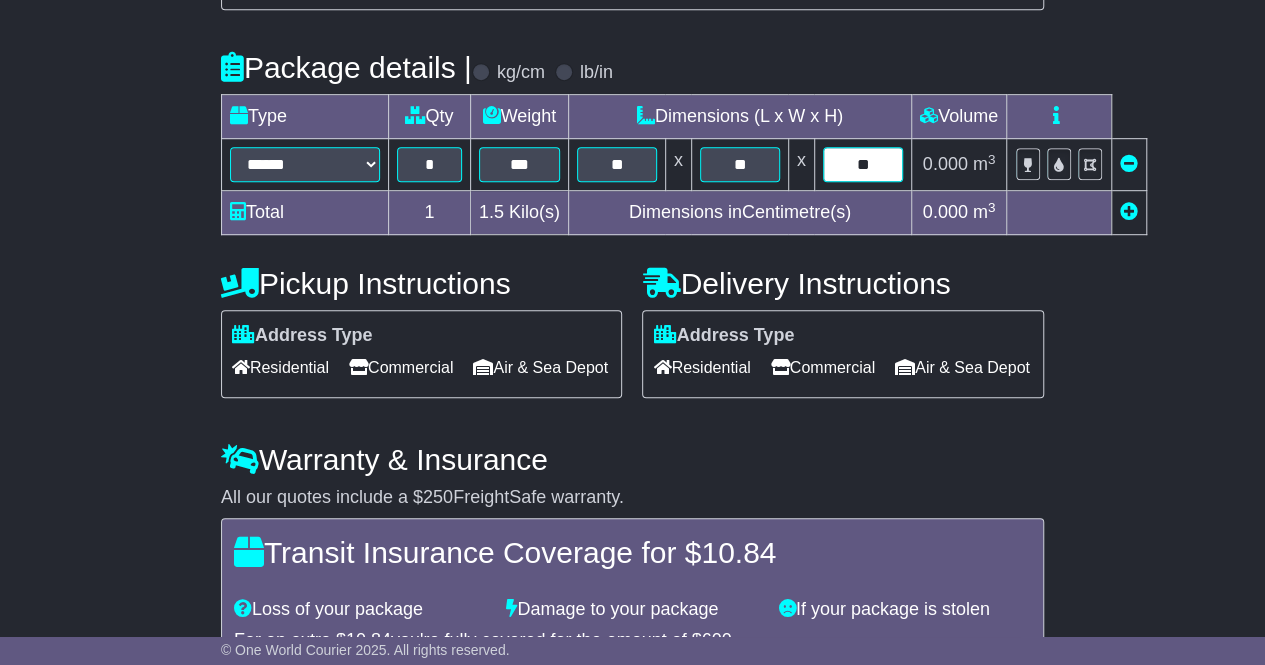 scroll, scrollTop: 512, scrollLeft: 0, axis: vertical 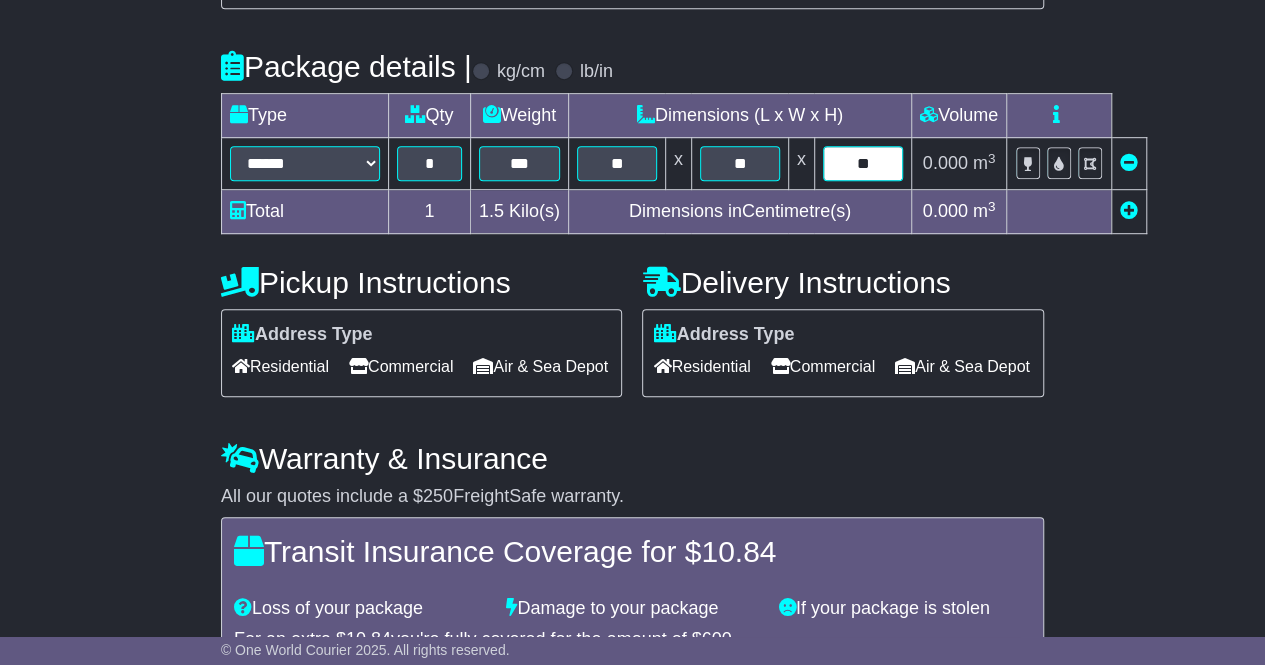 type on "**" 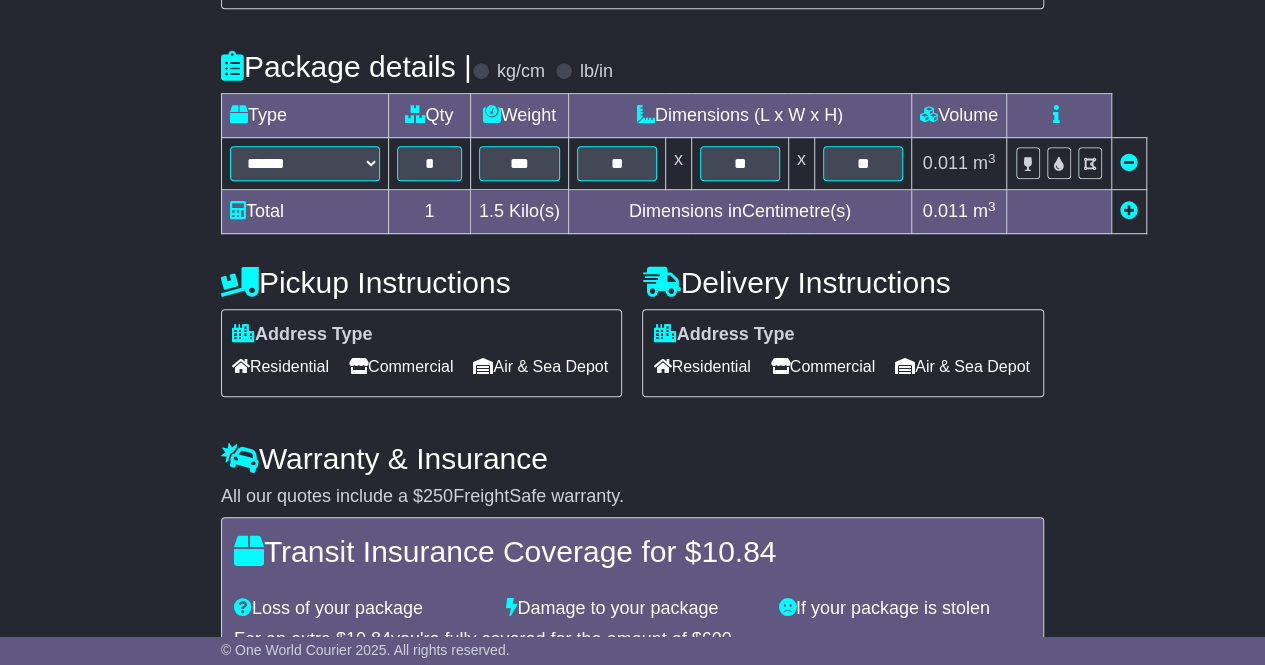 click on "Commercial" at bounding box center (401, 366) 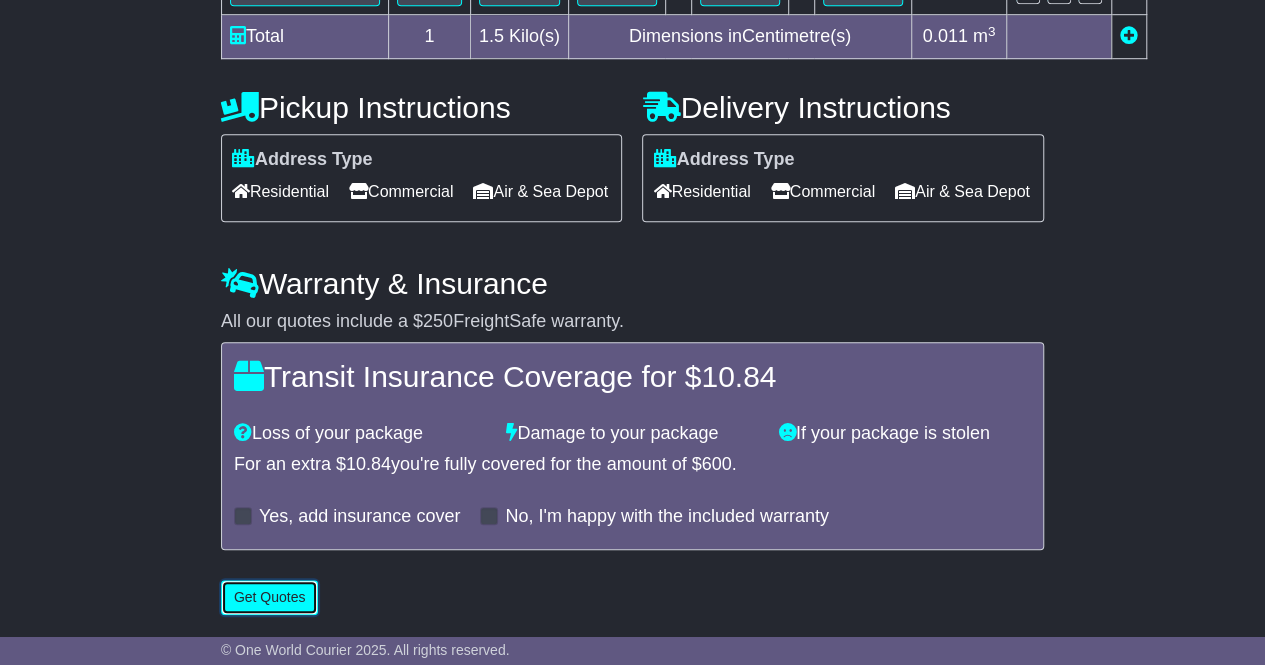 click on "Get Quotes" at bounding box center [270, 597] 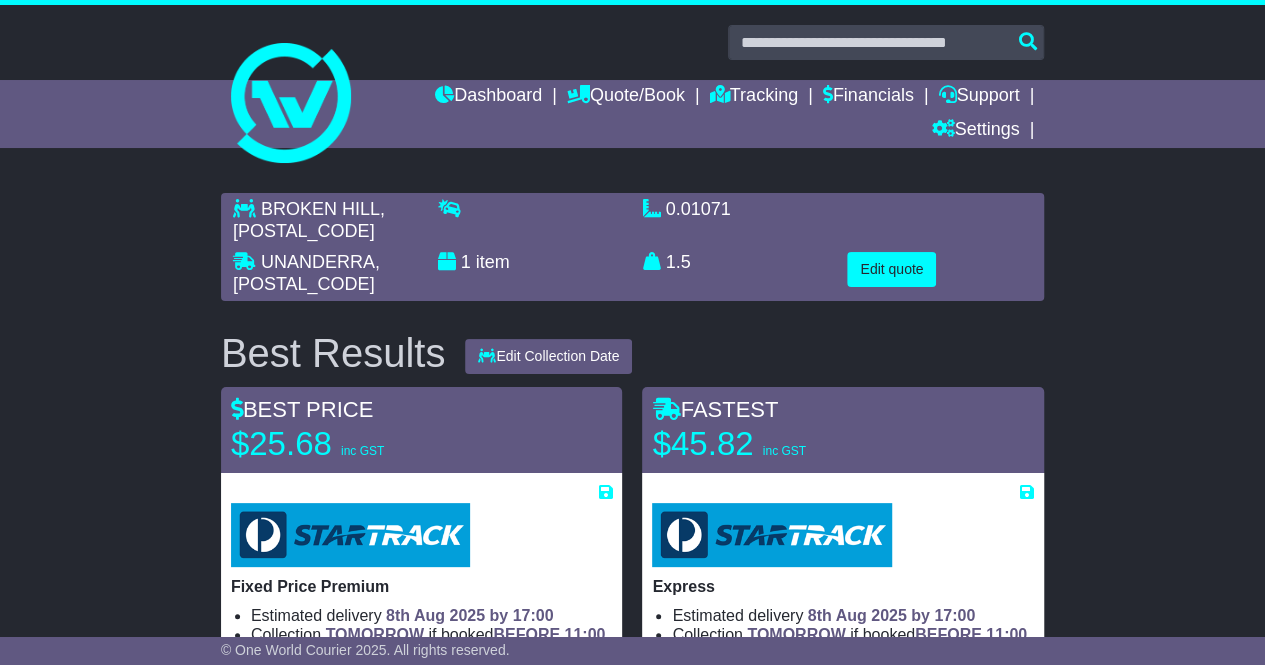 scroll, scrollTop: 0, scrollLeft: 0, axis: both 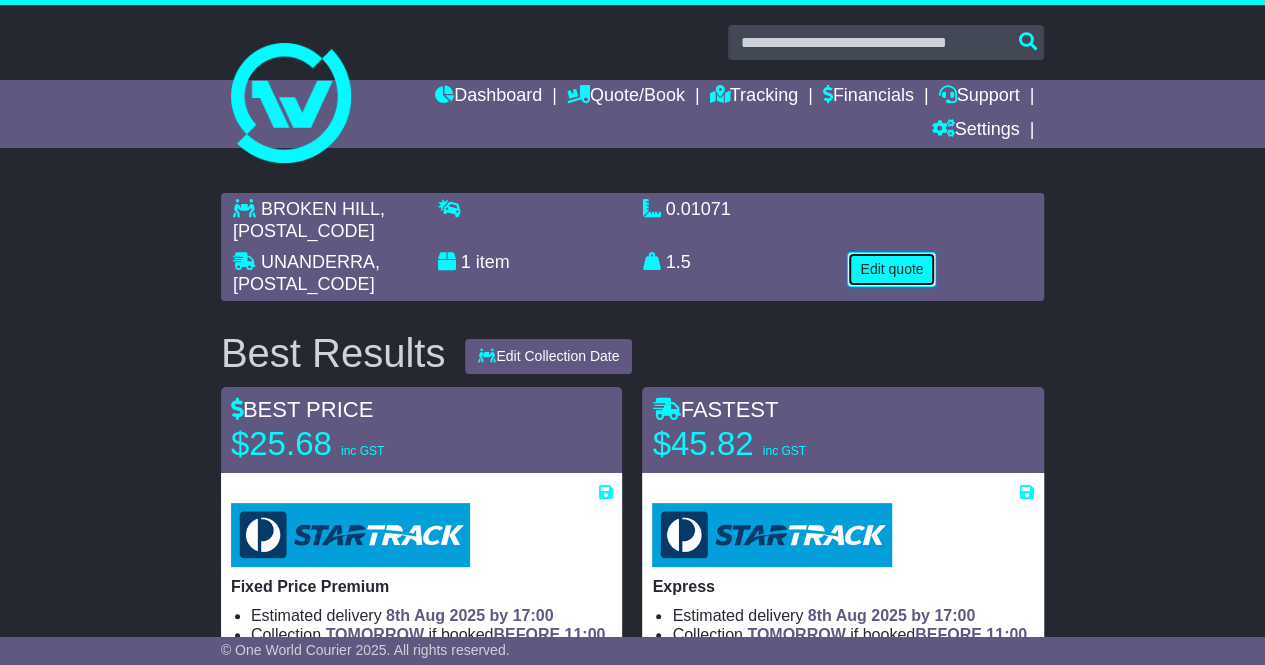 click on "Edit quote" at bounding box center [891, 269] 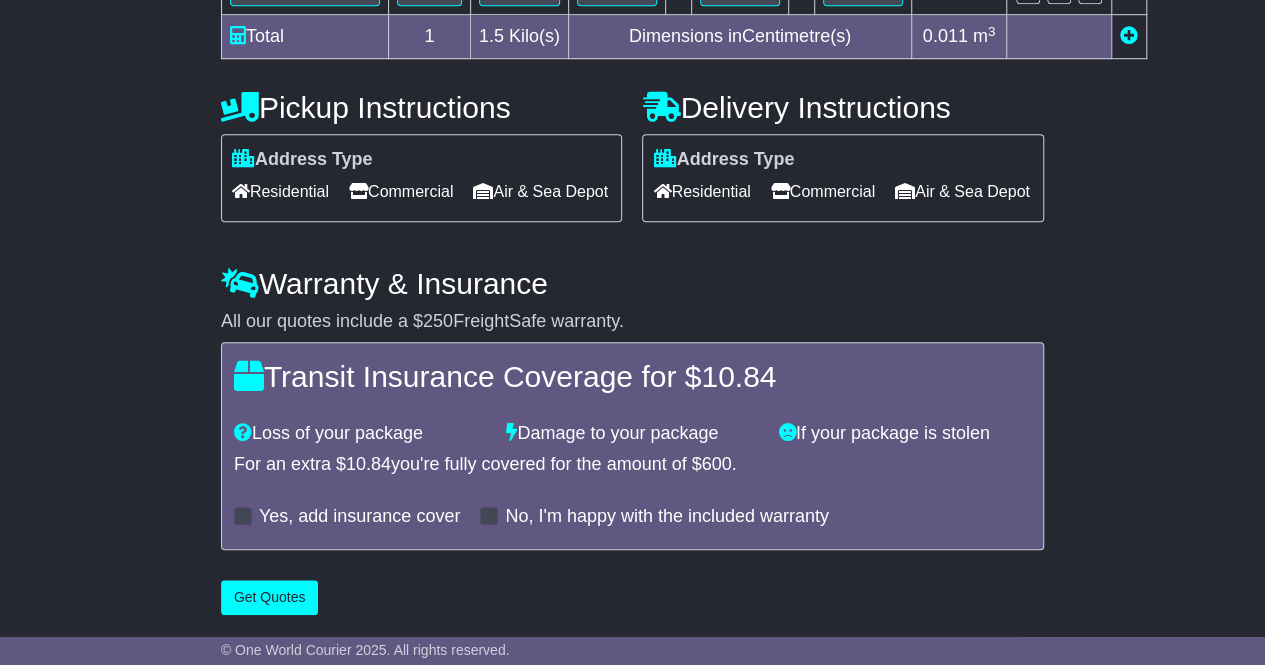 scroll, scrollTop: 0, scrollLeft: 0, axis: both 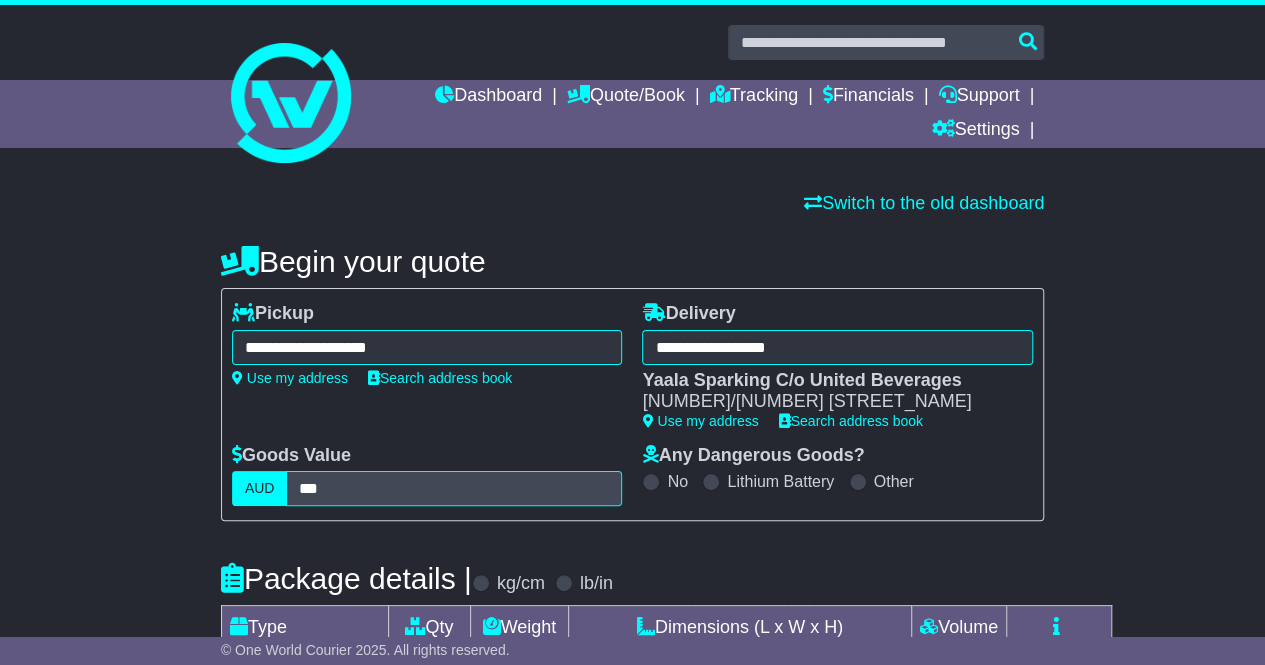 click on "**********" at bounding box center (427, 374) 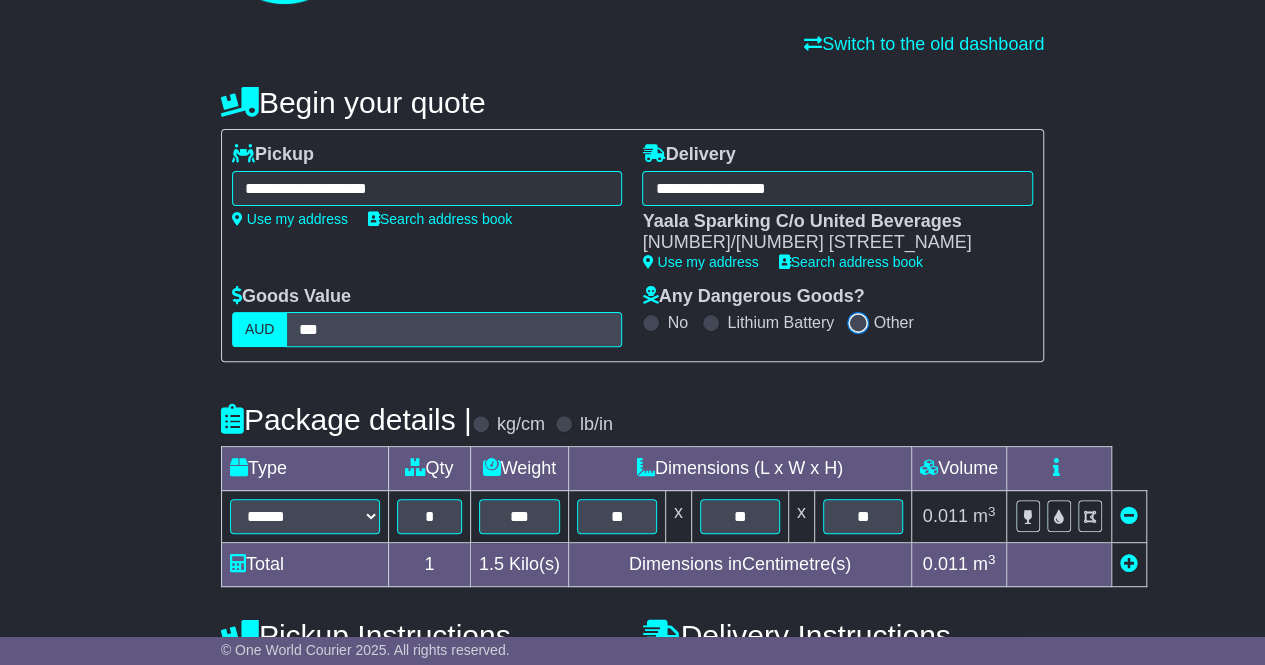 scroll, scrollTop: 160, scrollLeft: 0, axis: vertical 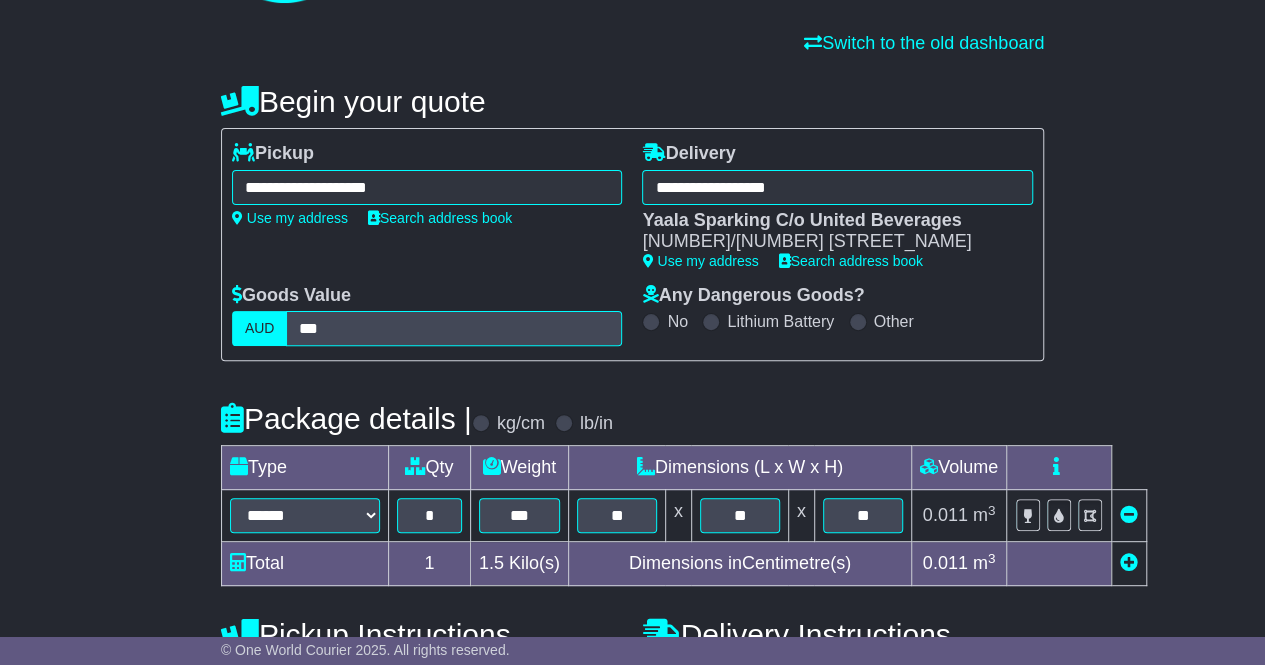 click on "**********" at bounding box center (632, 608) 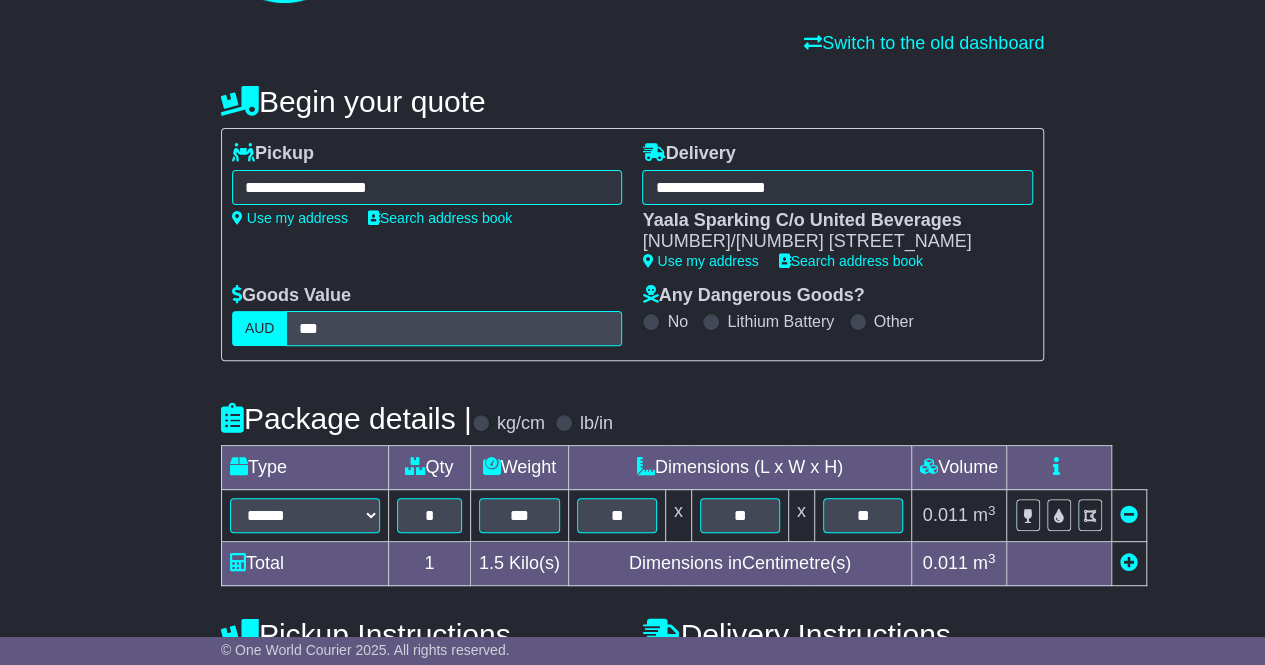 click at bounding box center [858, 322] 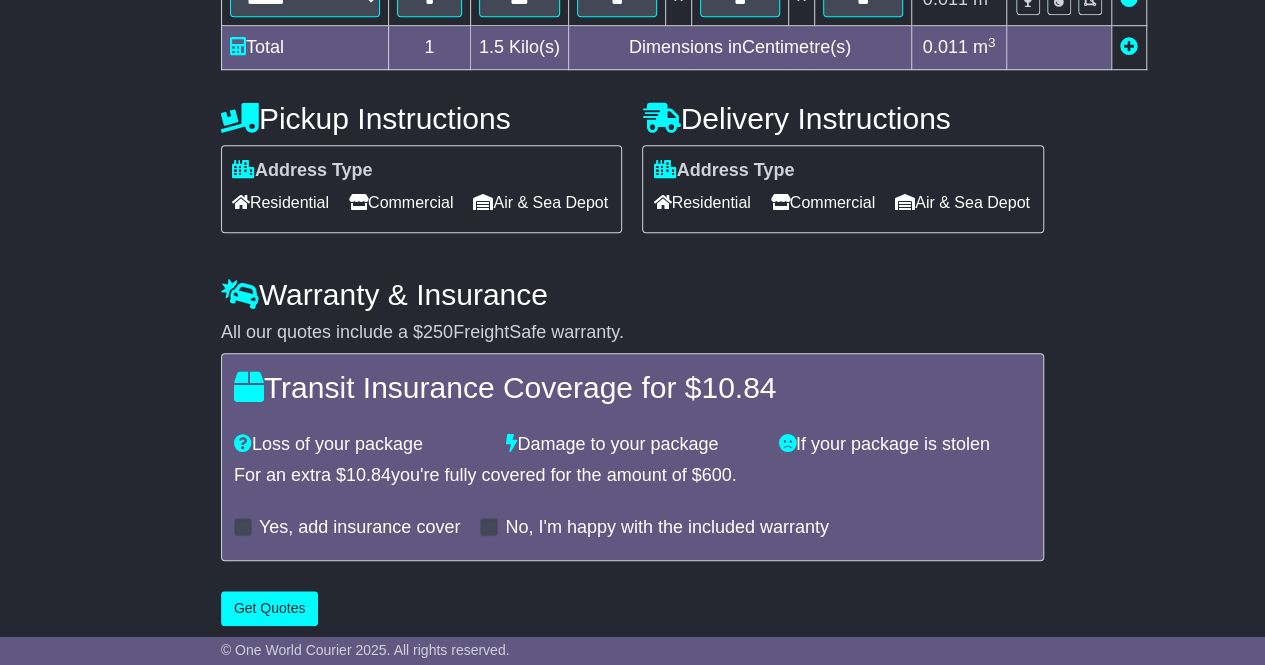 scroll, scrollTop: 715, scrollLeft: 0, axis: vertical 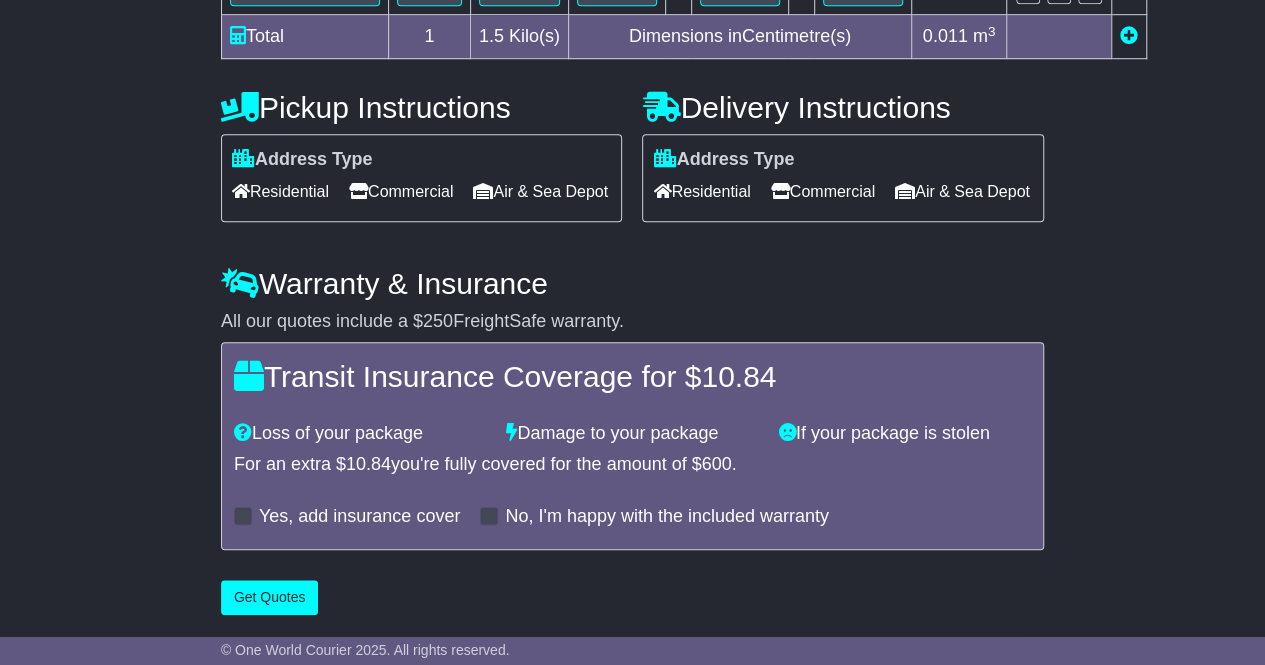 click at bounding box center [243, 516] 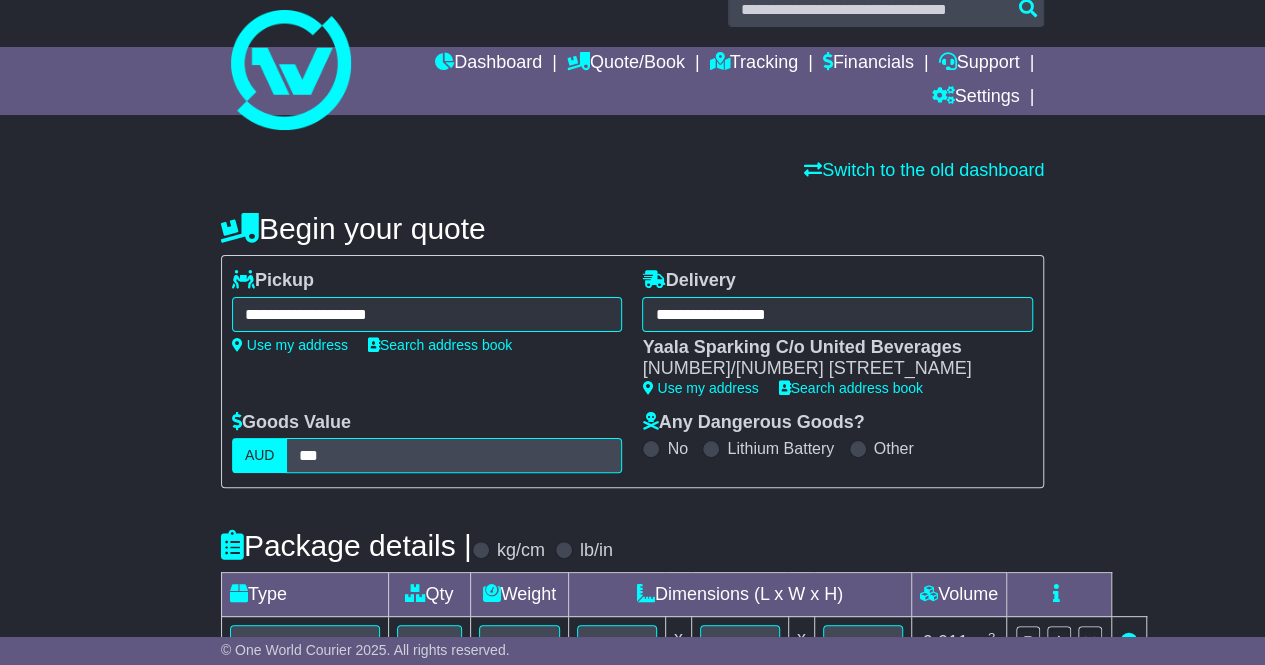 scroll, scrollTop: 0, scrollLeft: 0, axis: both 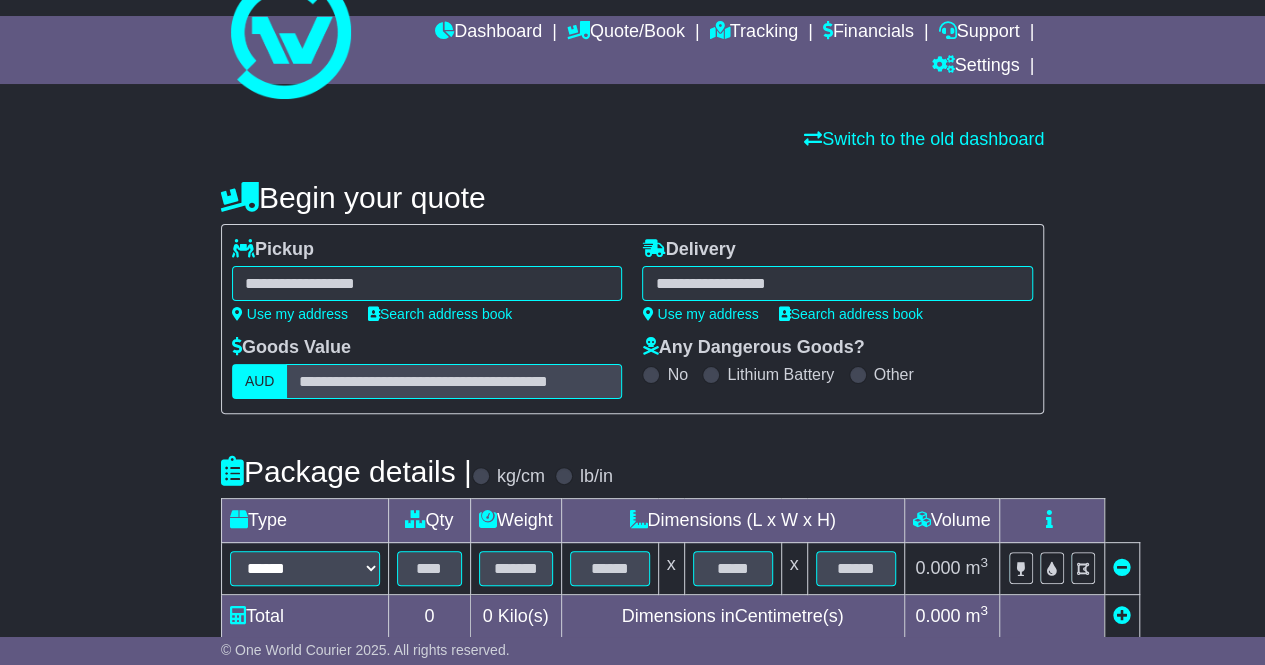 click at bounding box center (858, 375) 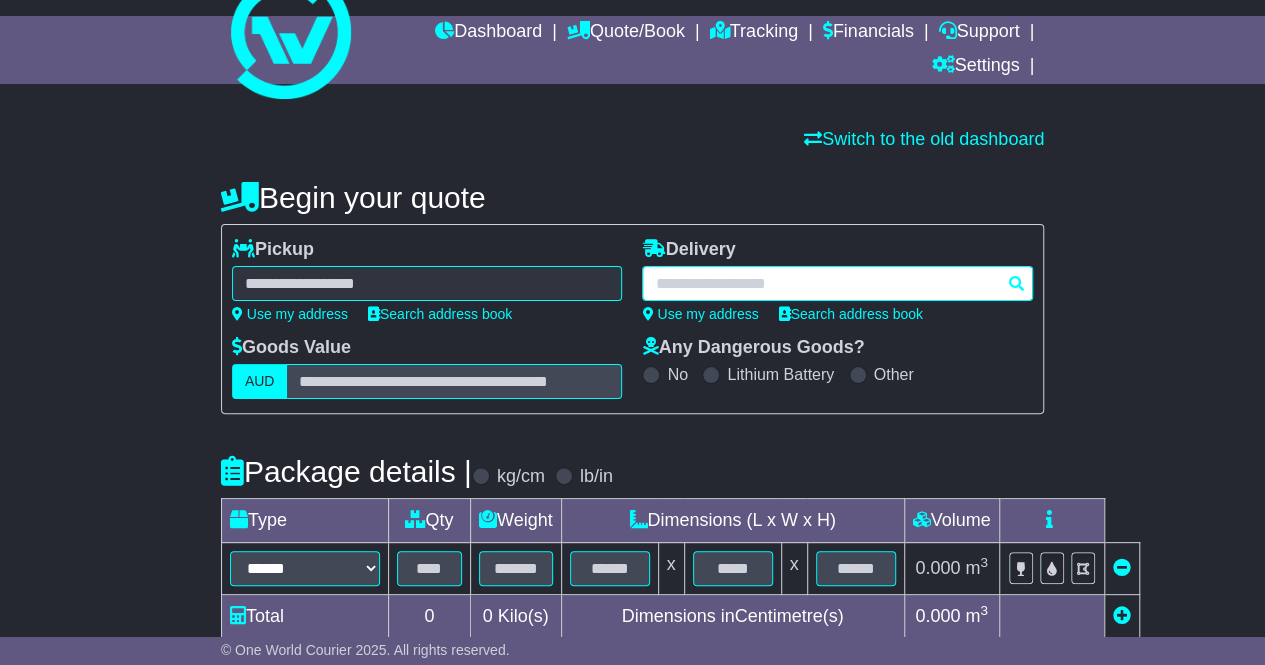 click at bounding box center [837, 283] 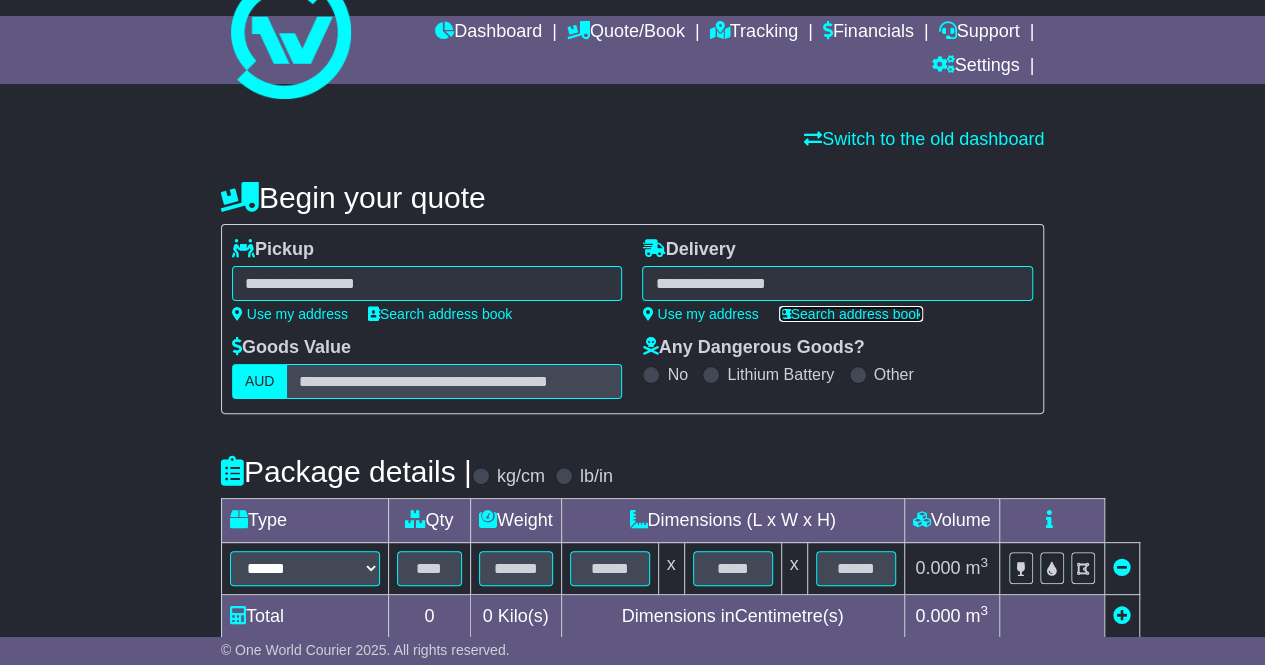 click on "Search address book" at bounding box center [851, 314] 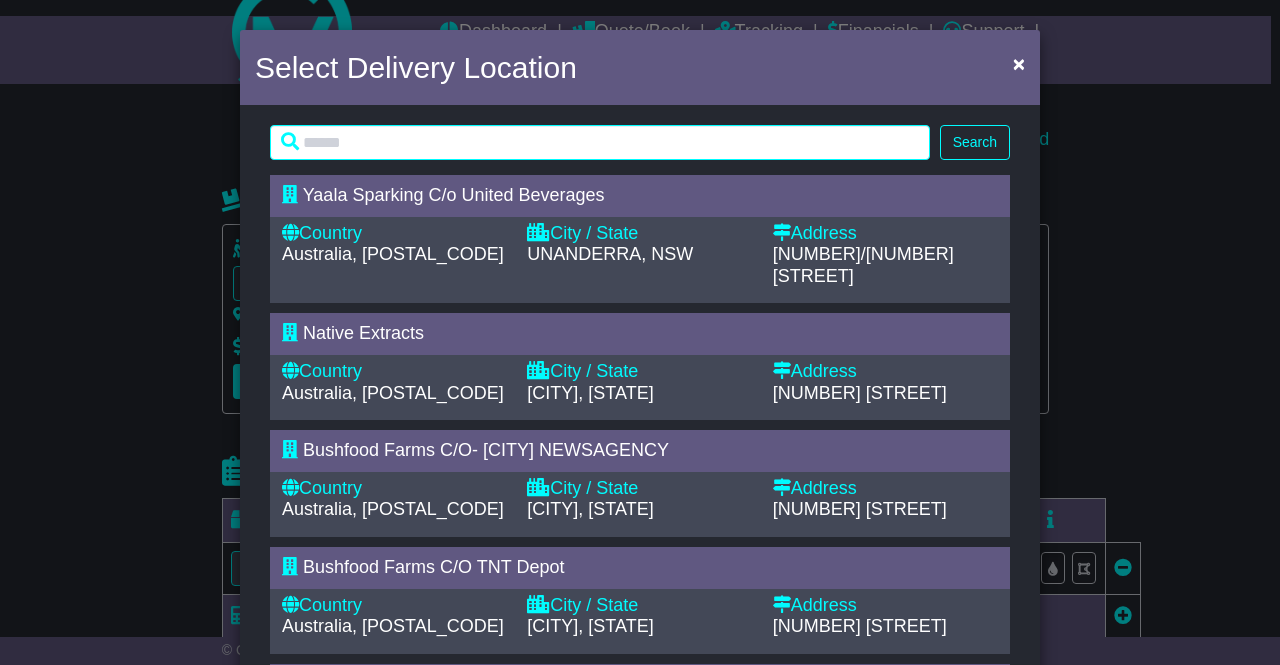 click on "City / State" at bounding box center [639, 234] 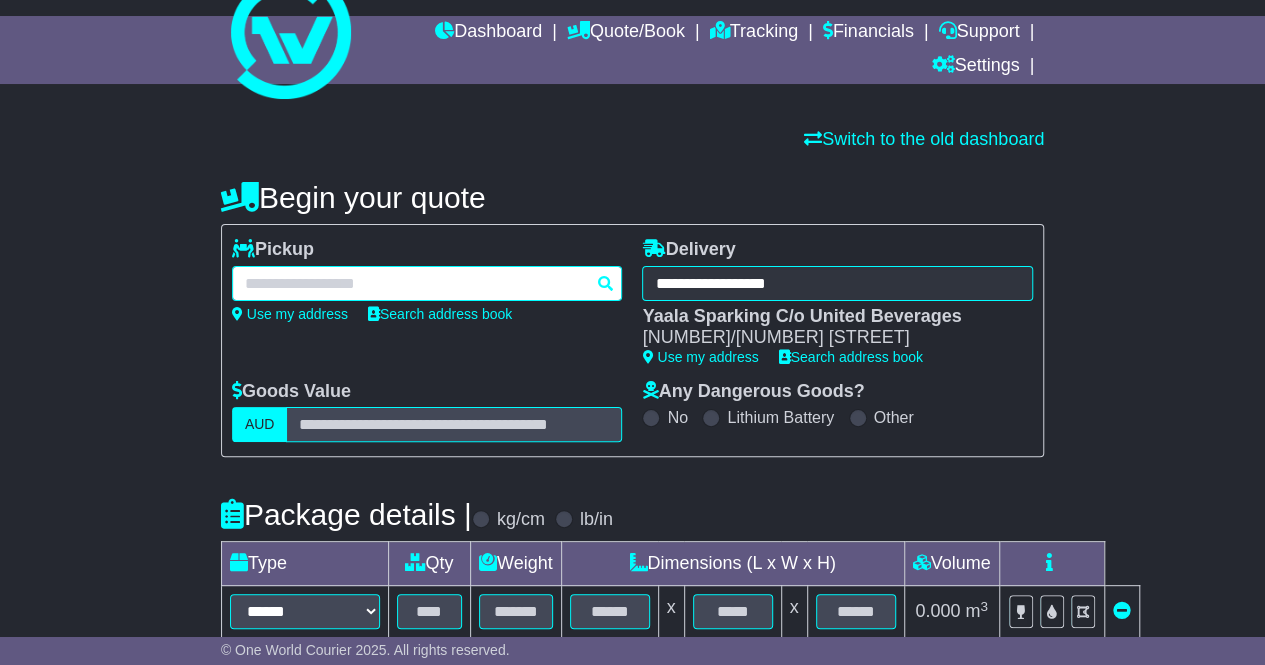 click at bounding box center [427, 283] 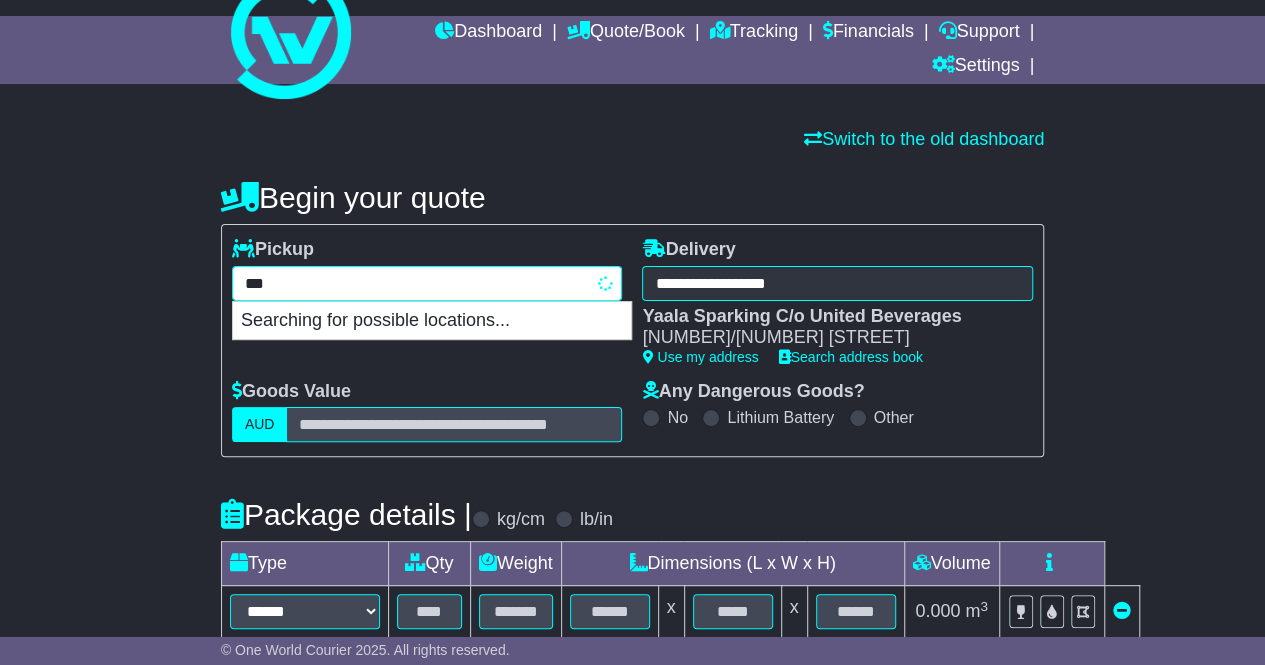 type on "****" 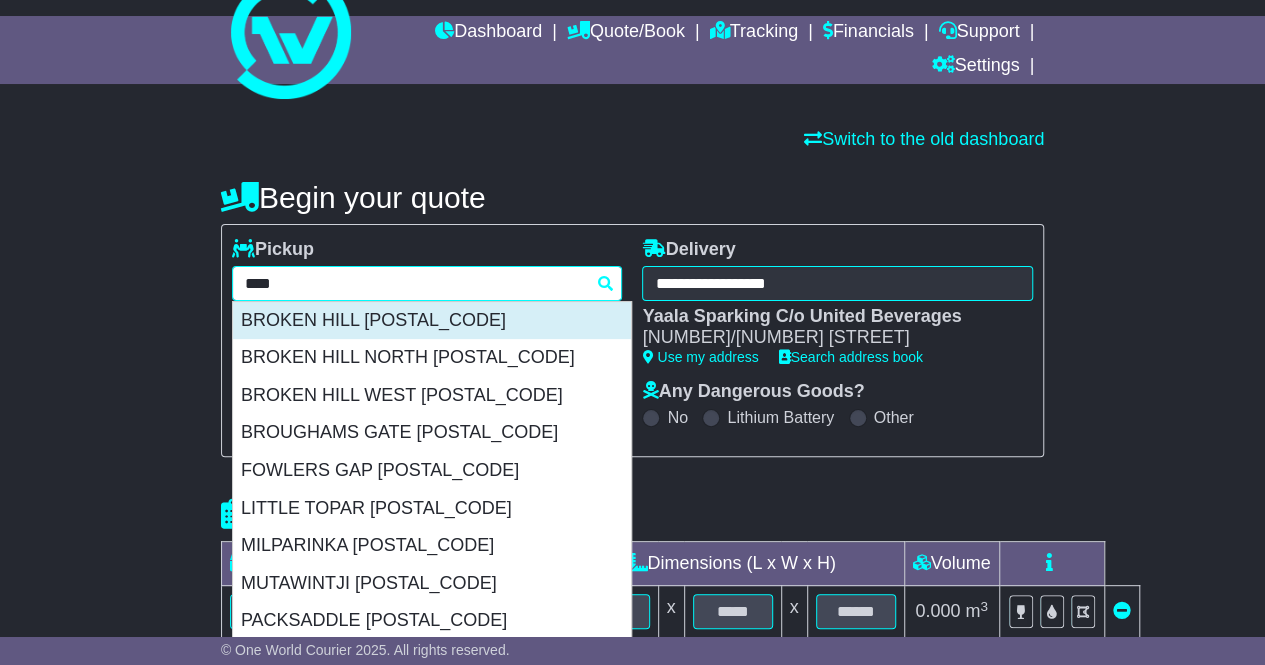 click on "BROKEN HILL [POSTAL_CODE]" at bounding box center [432, 321] 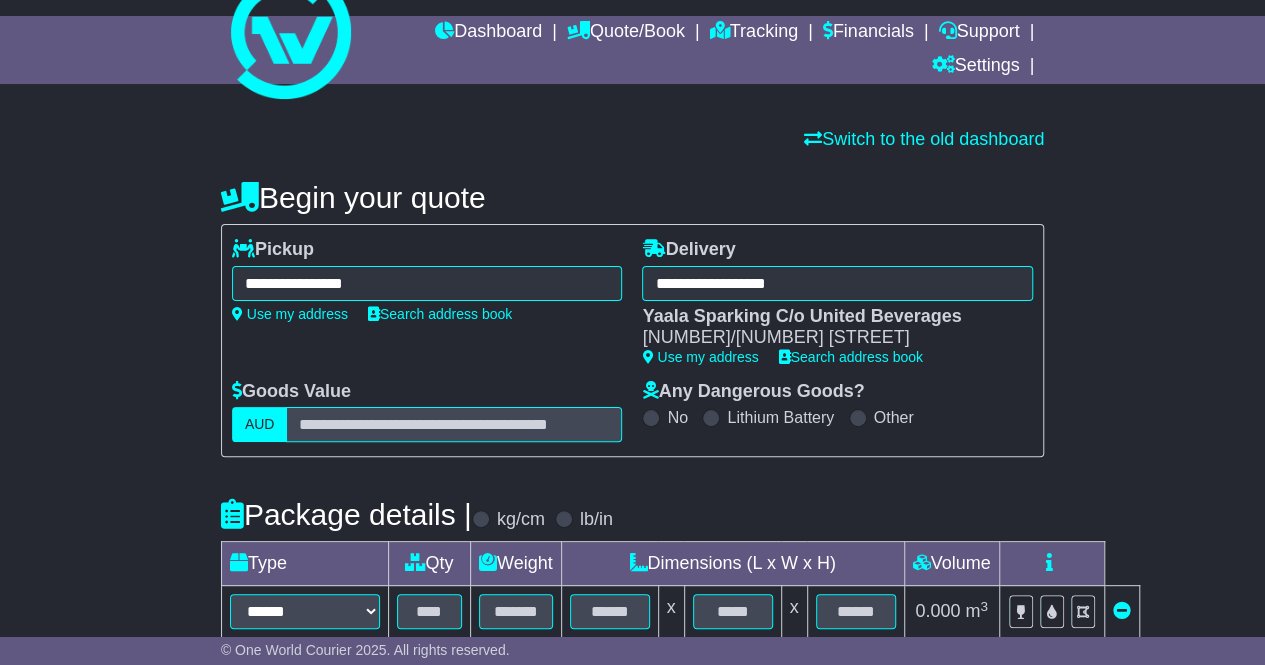 type on "**********" 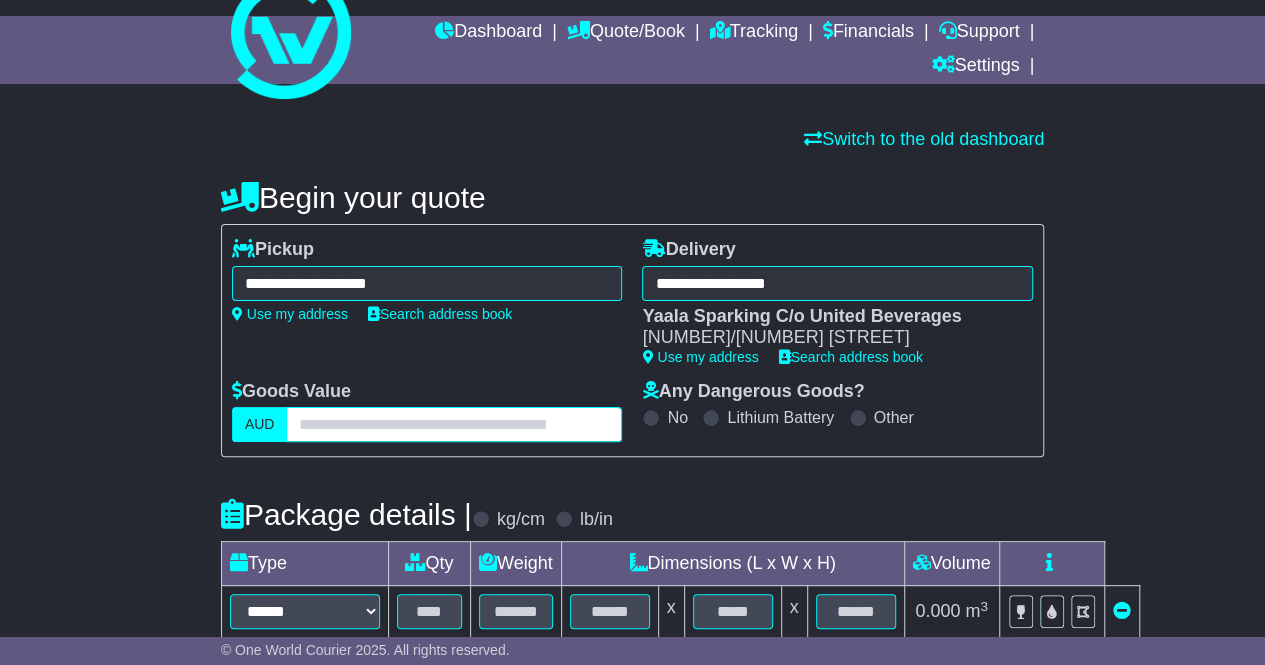 click at bounding box center [454, 424] 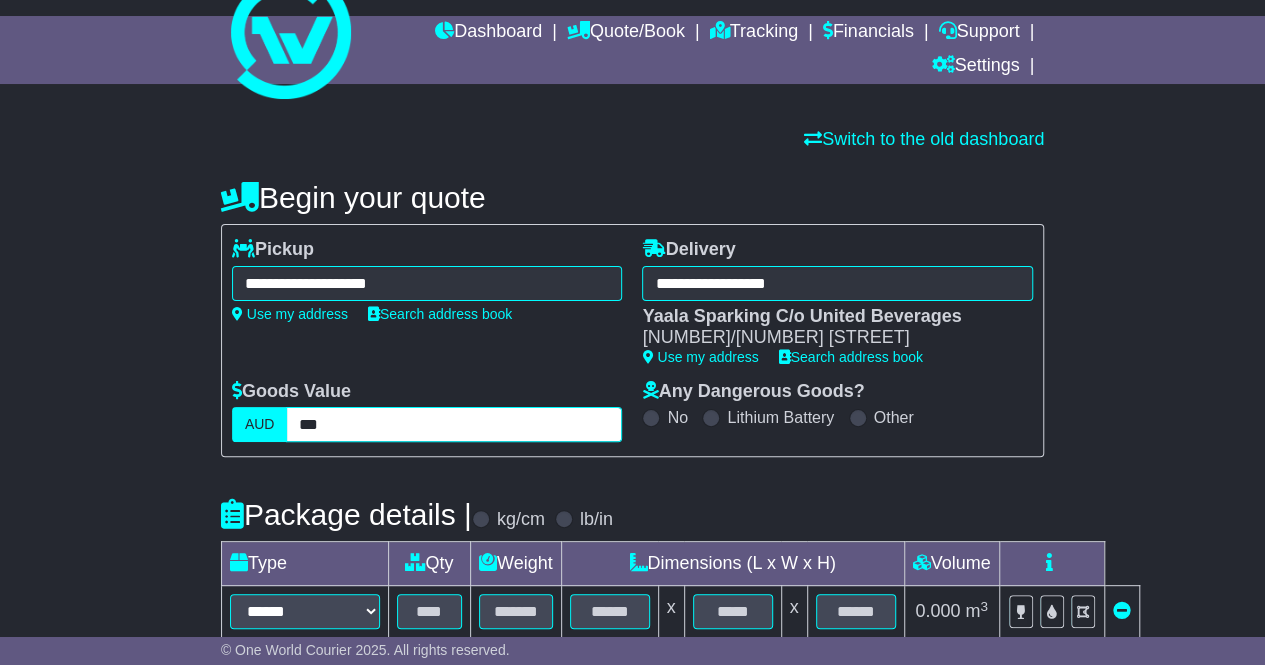 scroll, scrollTop: 186, scrollLeft: 0, axis: vertical 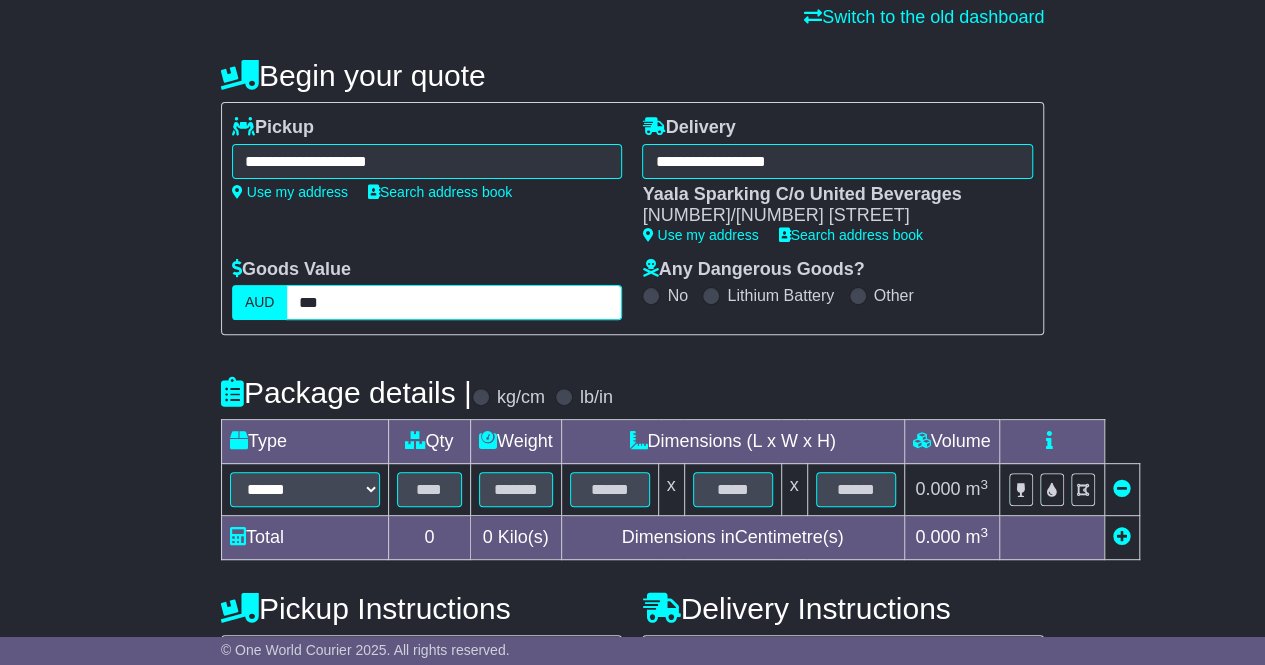 type on "***" 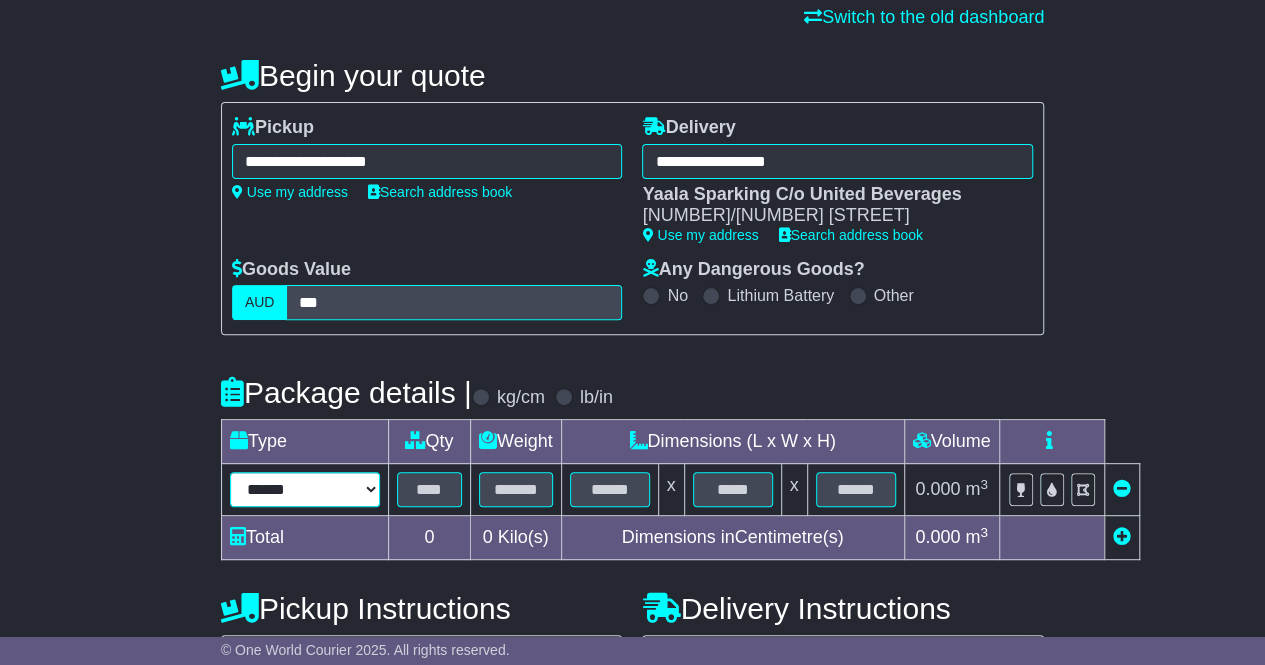 click on "****** ****** *** ******** ***** **** **** ****** *** *******" at bounding box center (305, 489) 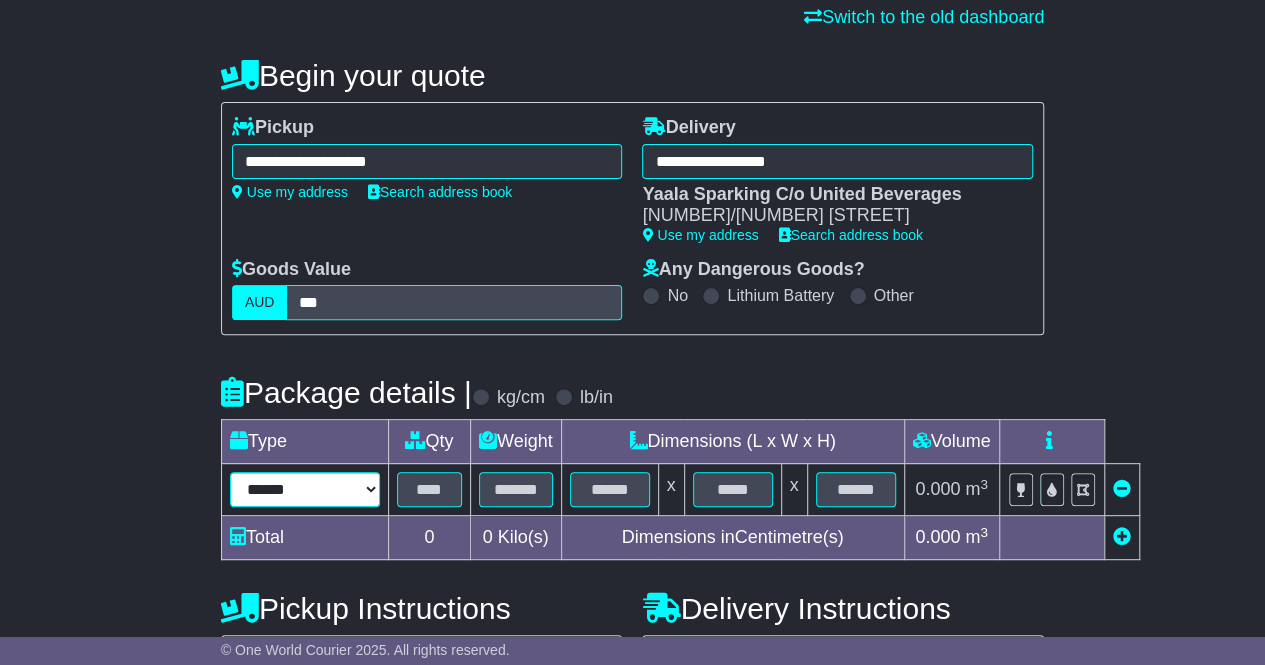 select on "****" 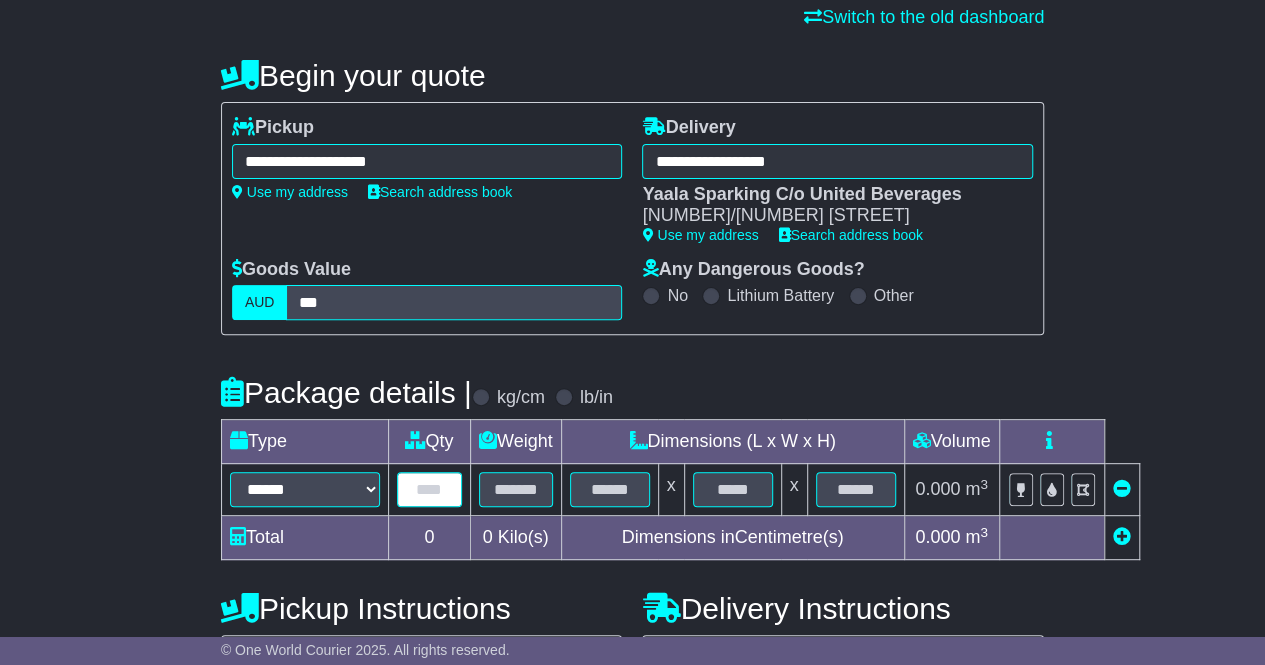 click at bounding box center (429, 489) 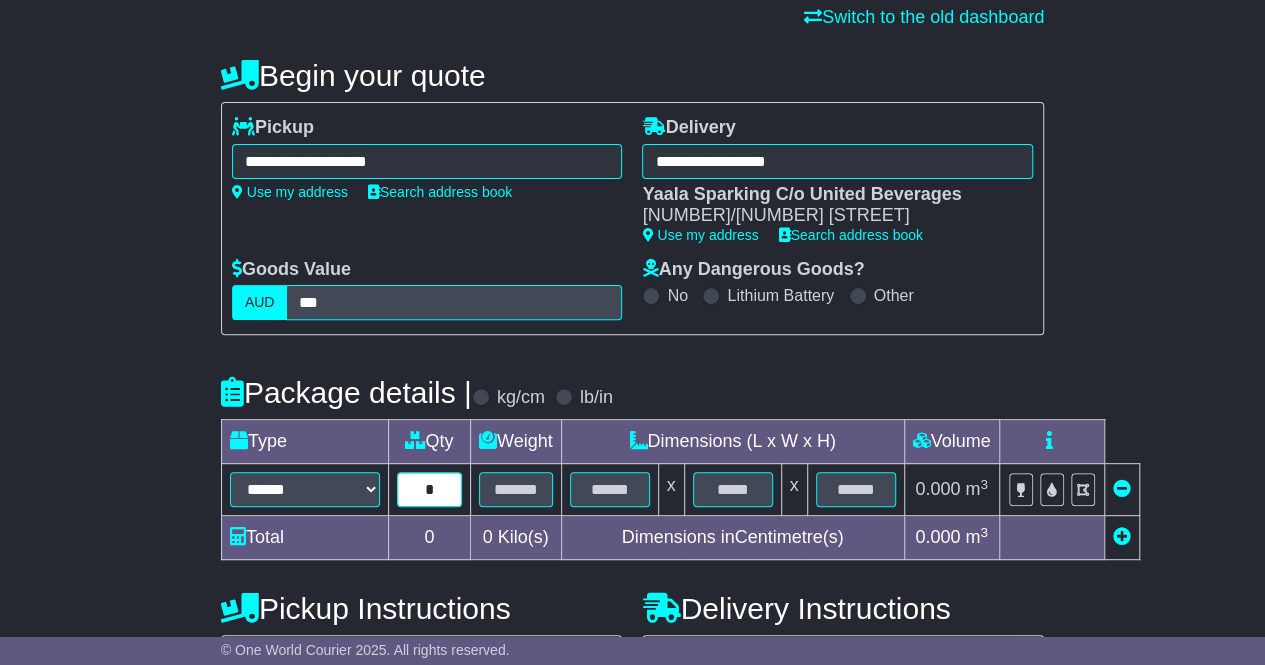 type on "*" 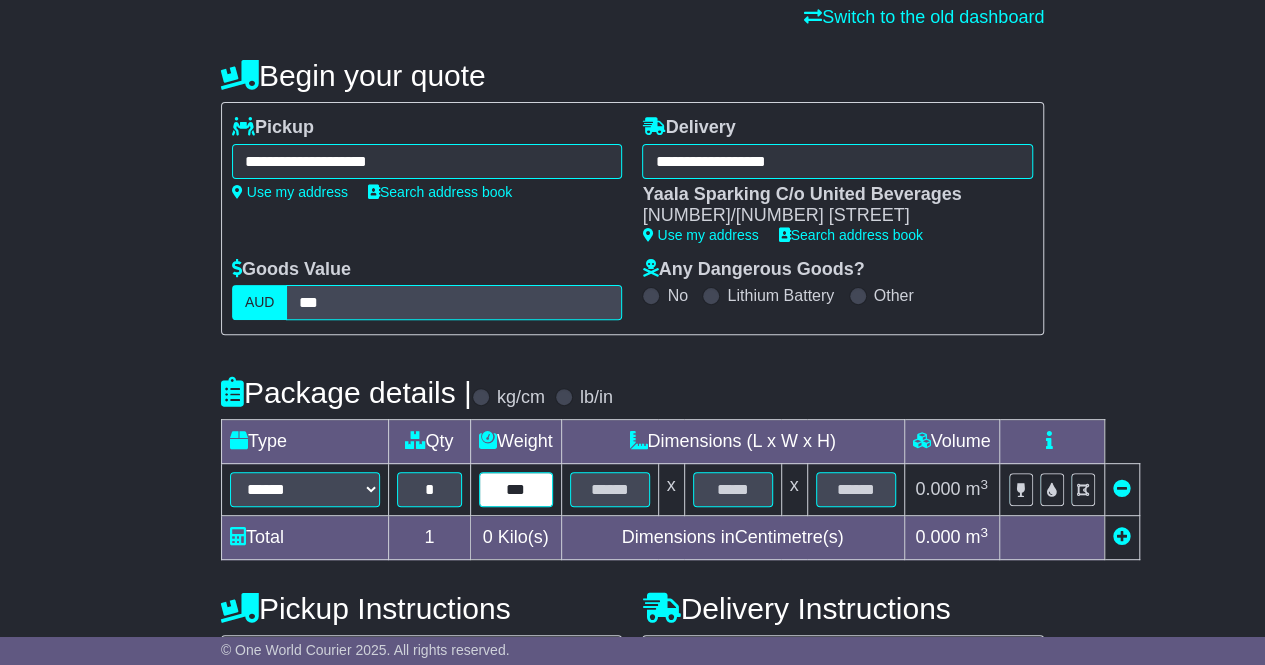 type on "***" 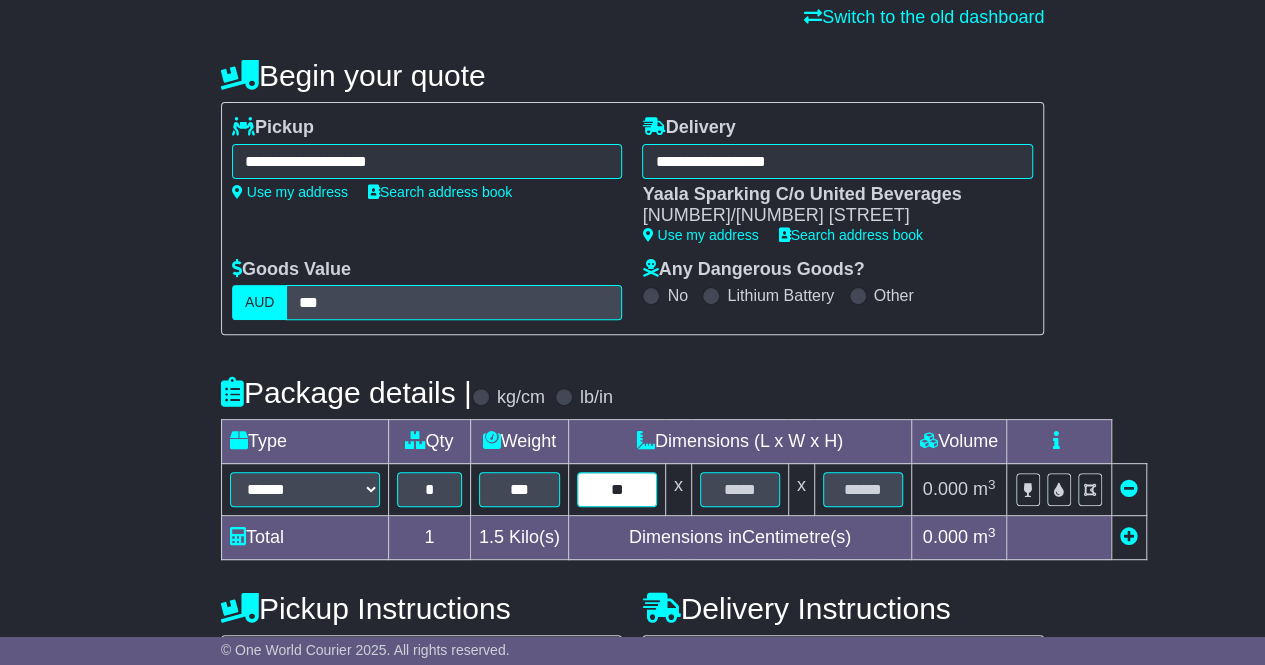 type on "**" 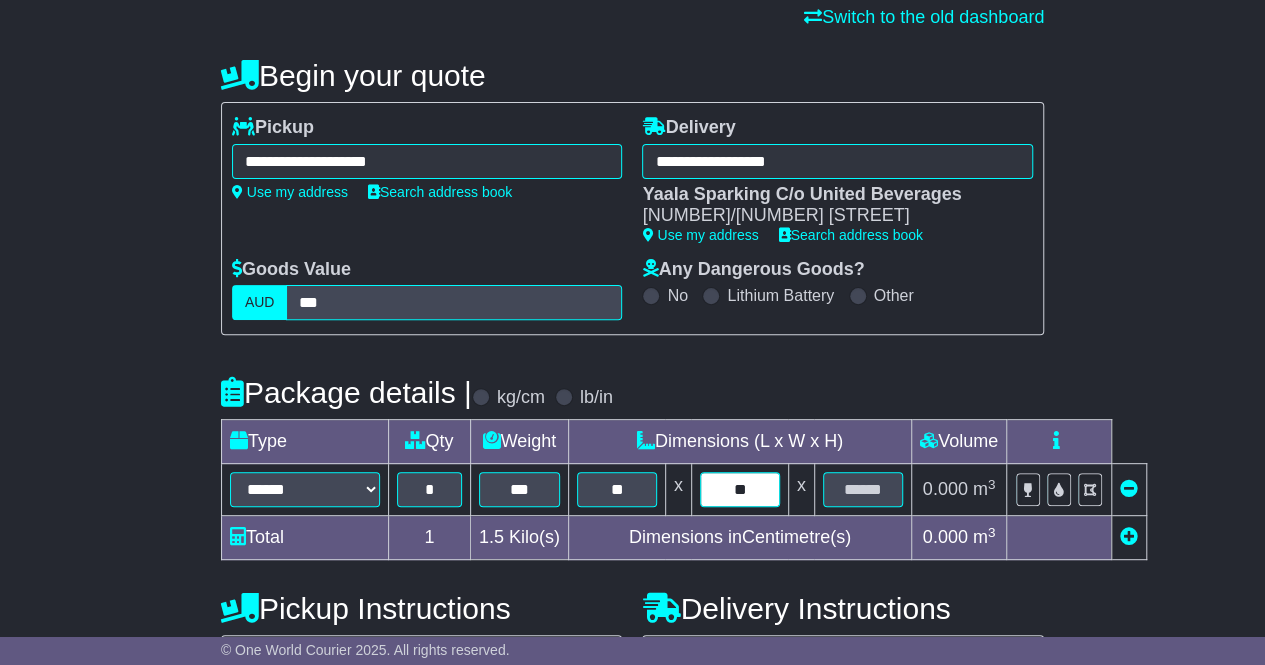 type on "**" 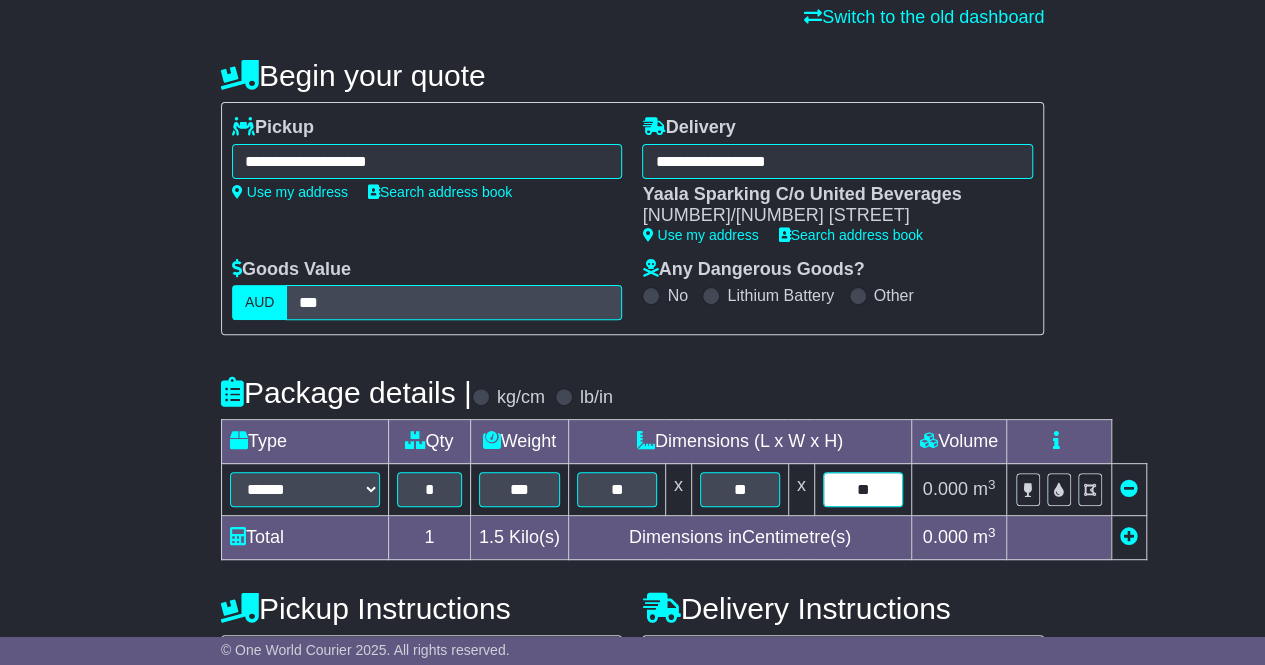 type on "**" 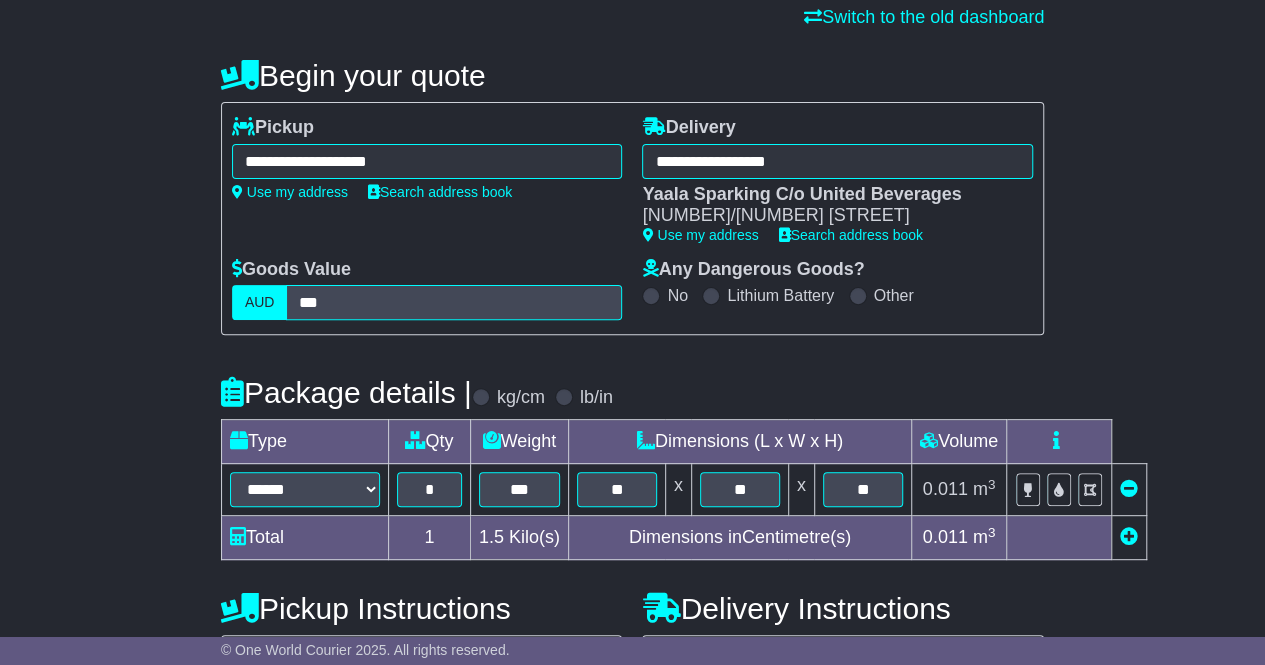 click on "**********" at bounding box center [632, 582] 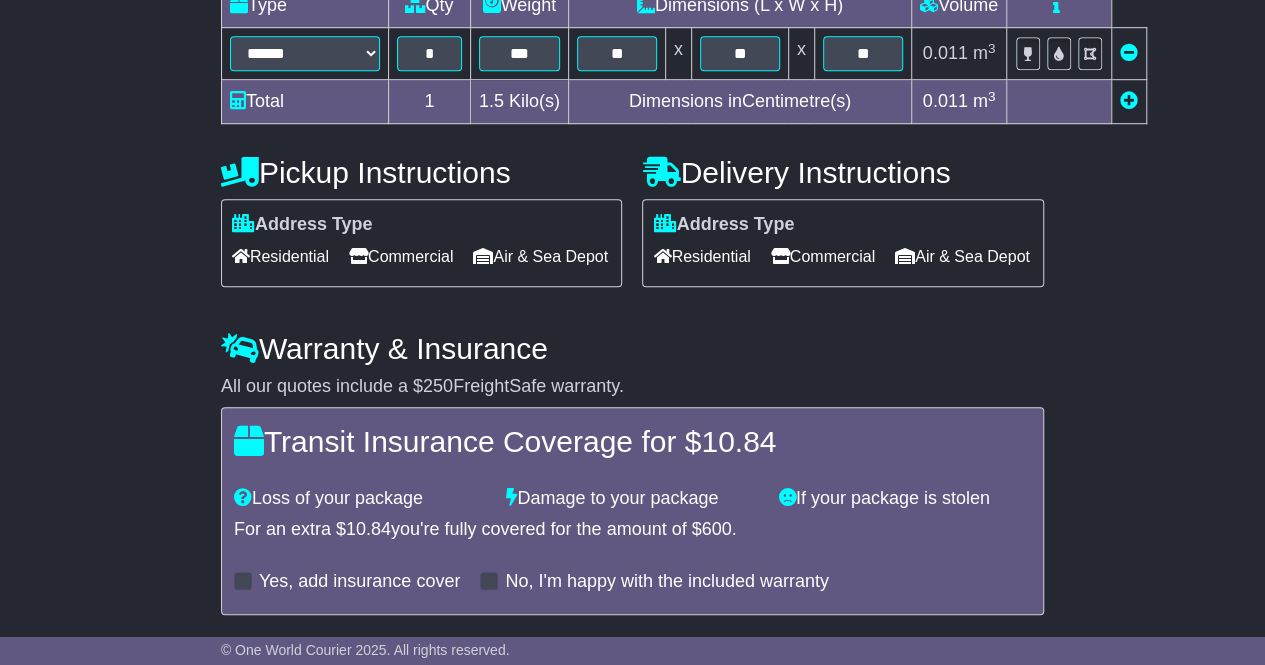 scroll, scrollTop: 630, scrollLeft: 0, axis: vertical 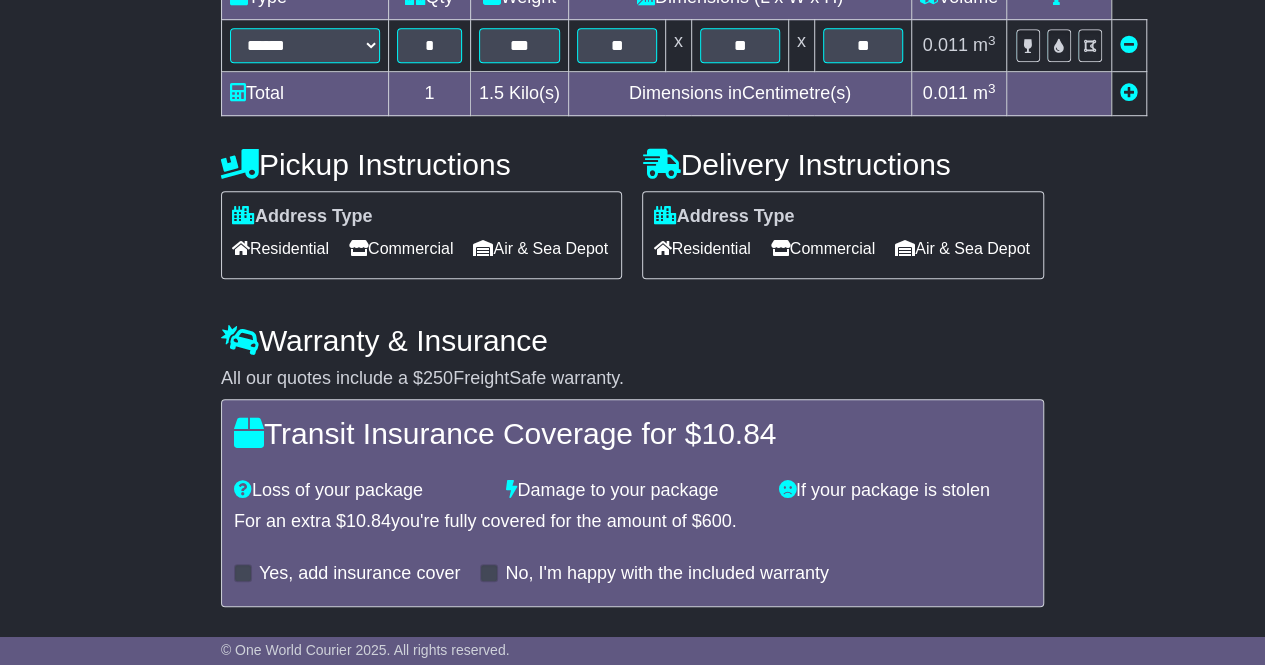 click on "Commercial" at bounding box center [401, 248] 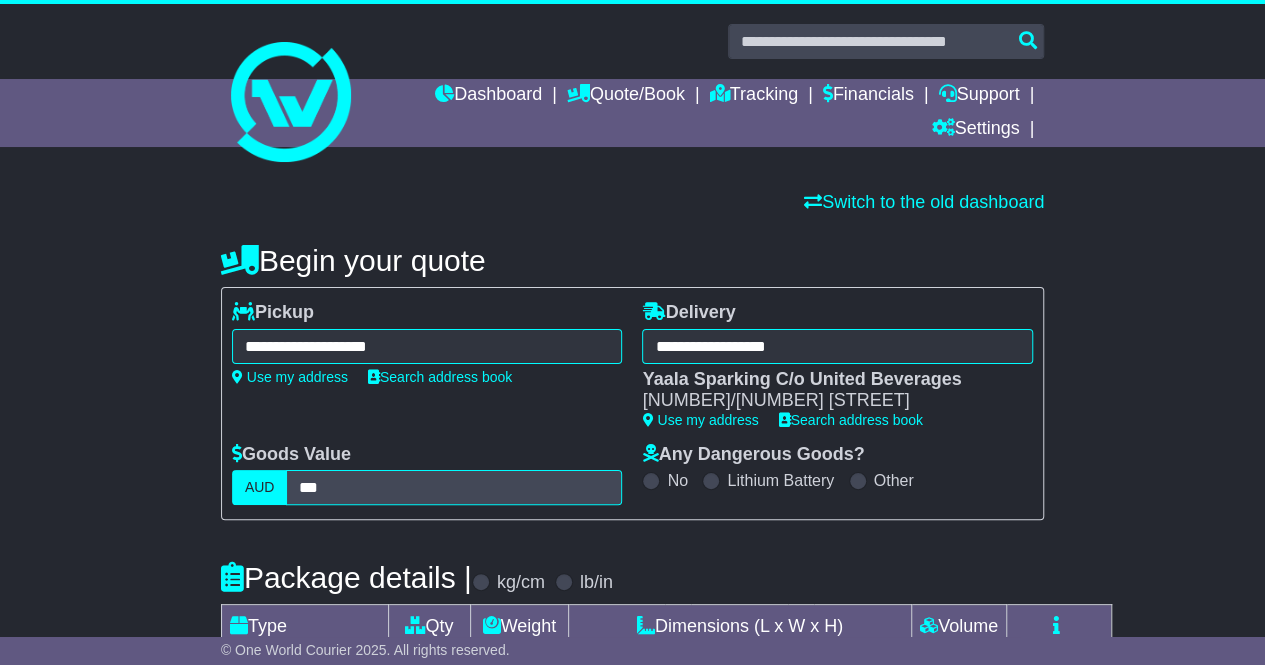 scroll, scrollTop: 0, scrollLeft: 0, axis: both 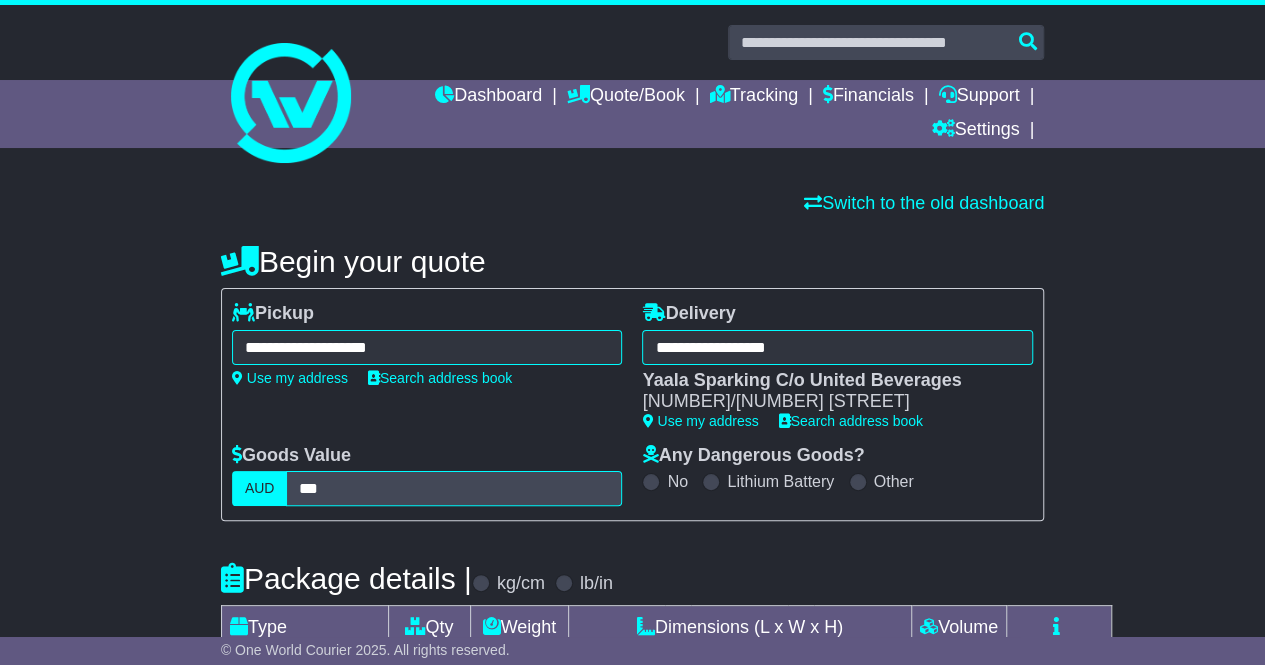 click on "**********" at bounding box center [632, 768] 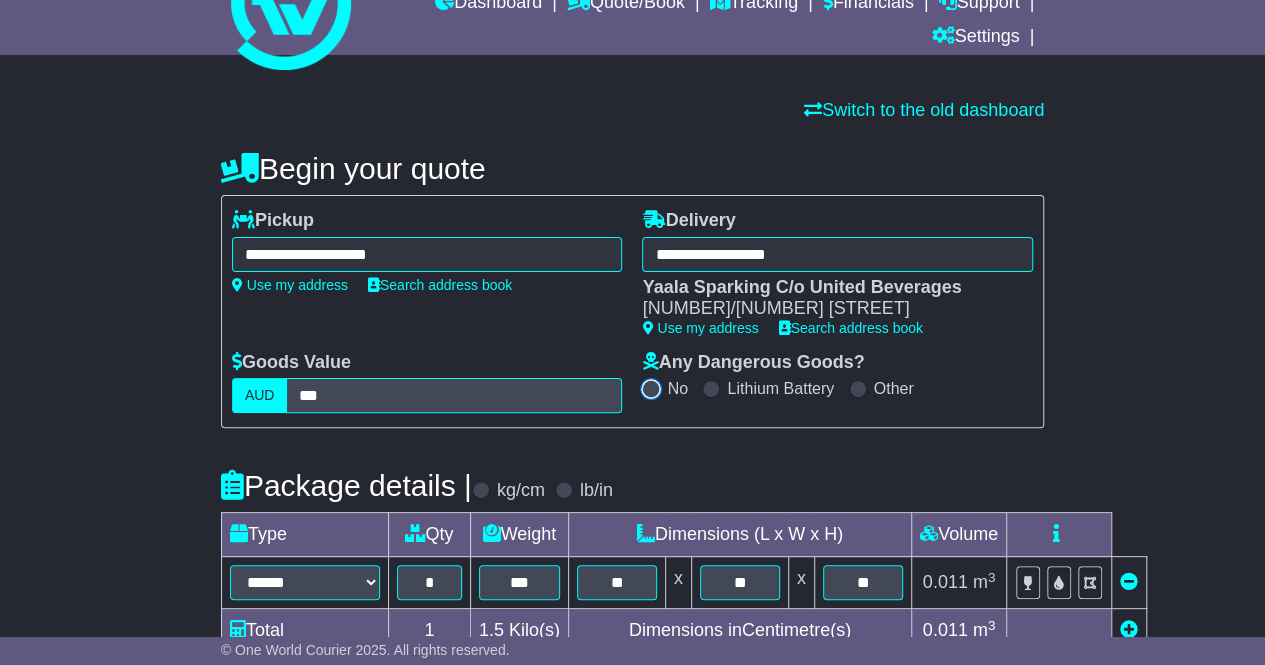 scroll, scrollTop: 0, scrollLeft: 0, axis: both 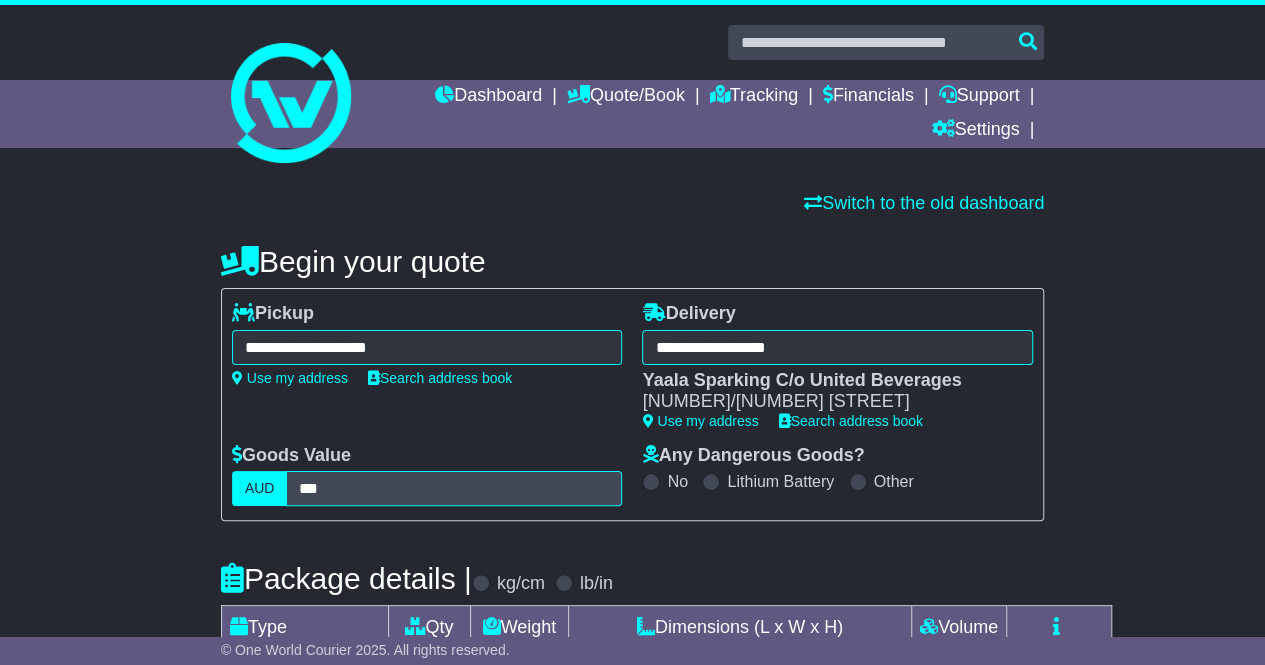 click at bounding box center (858, 482) 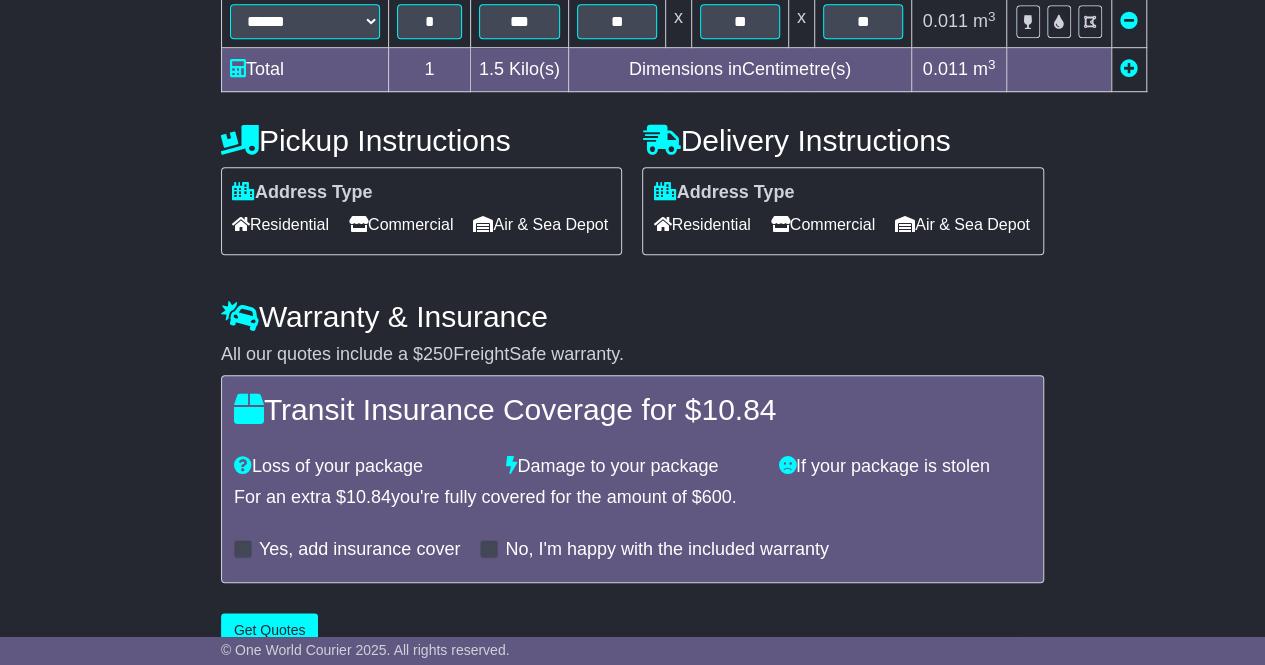 scroll, scrollTop: 715, scrollLeft: 0, axis: vertical 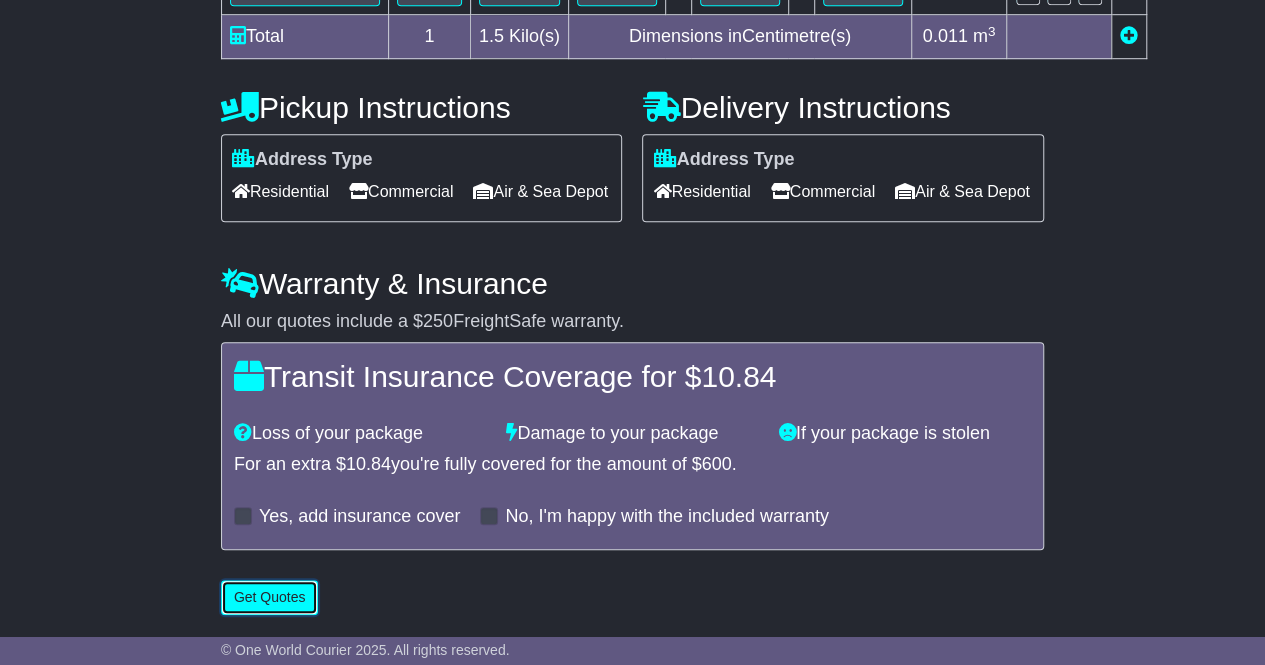 click on "Get Quotes" at bounding box center (270, 597) 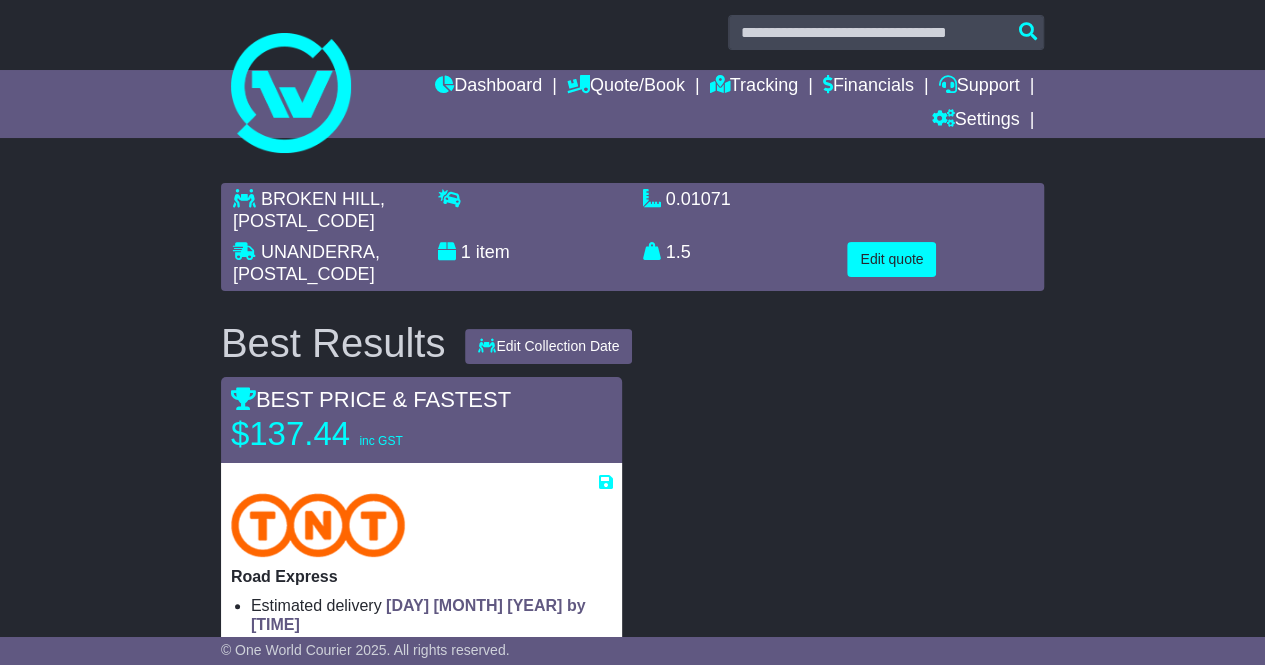 scroll, scrollTop: 11, scrollLeft: 0, axis: vertical 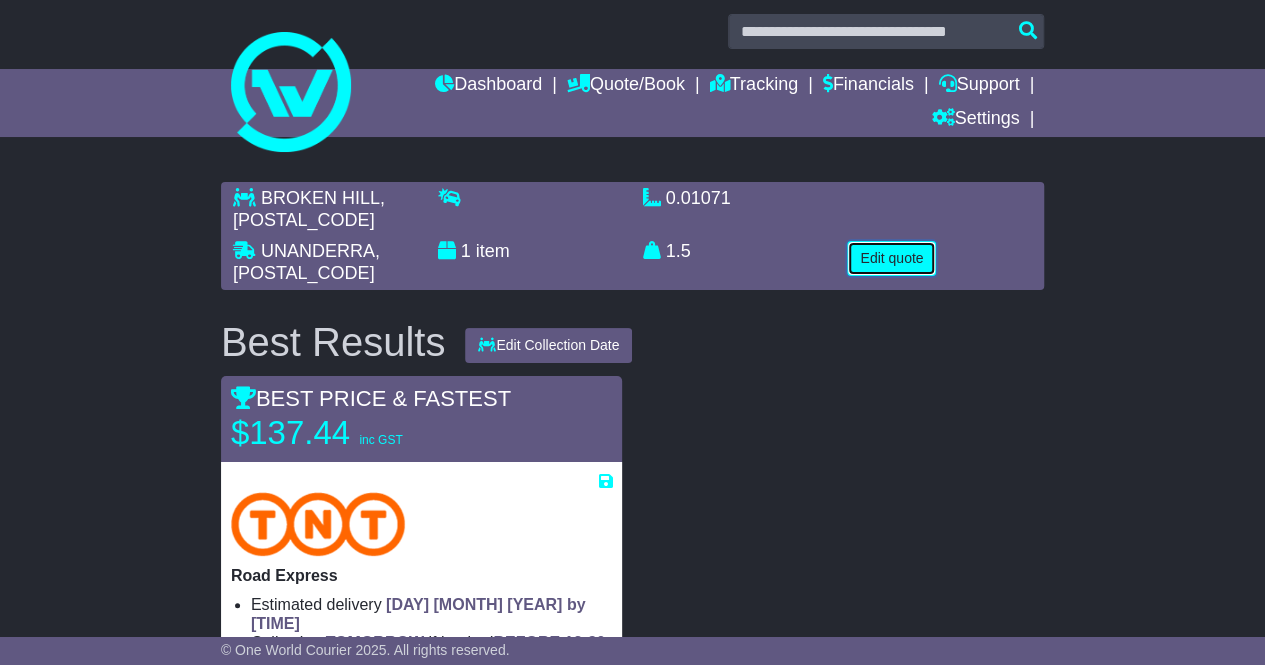 click on "Edit quote" at bounding box center (891, 258) 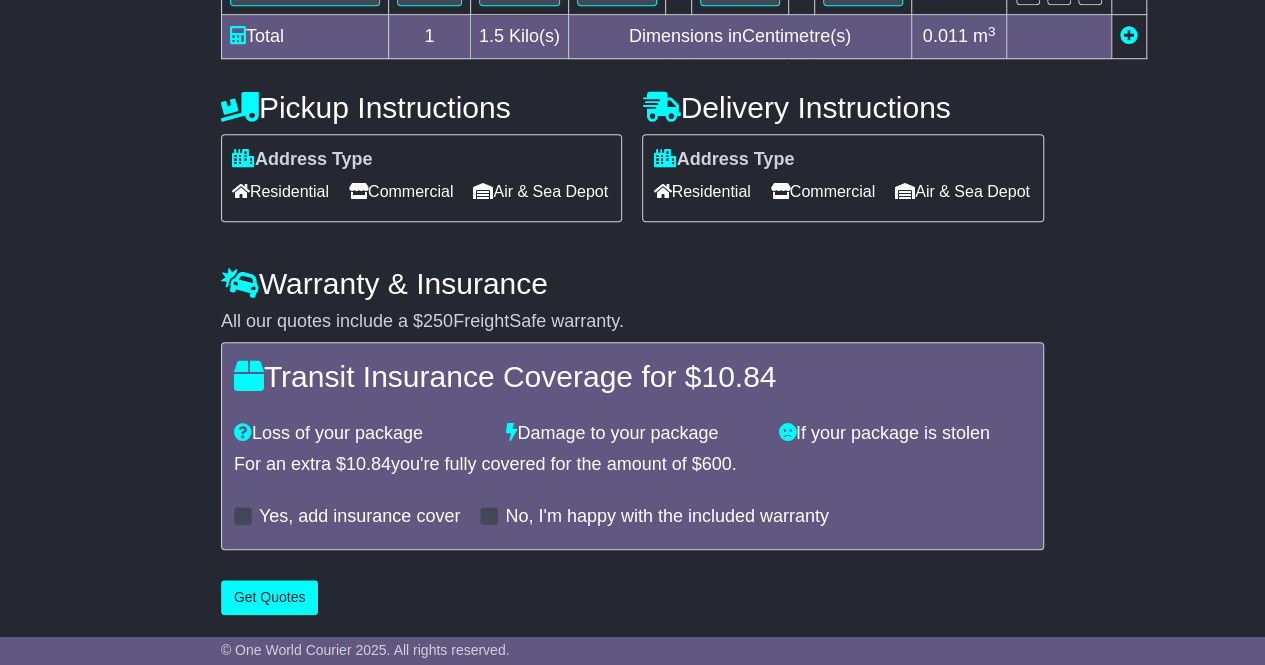 scroll, scrollTop: 714, scrollLeft: 0, axis: vertical 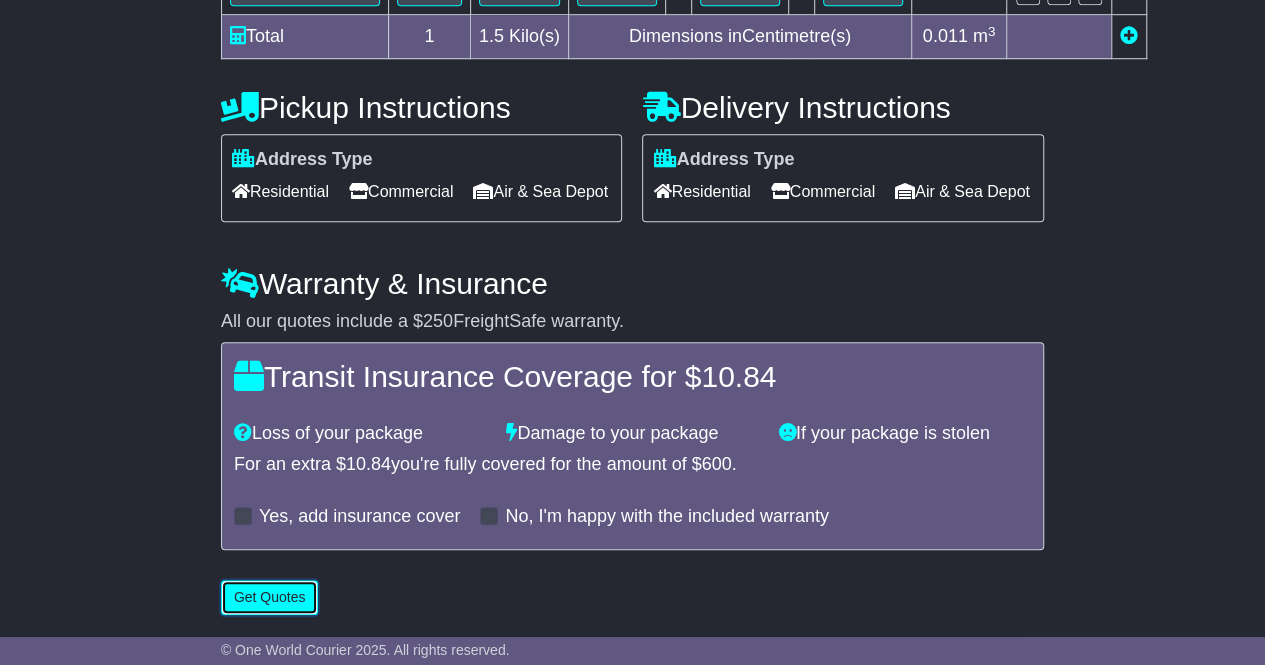 click on "Get Quotes" at bounding box center (270, 597) 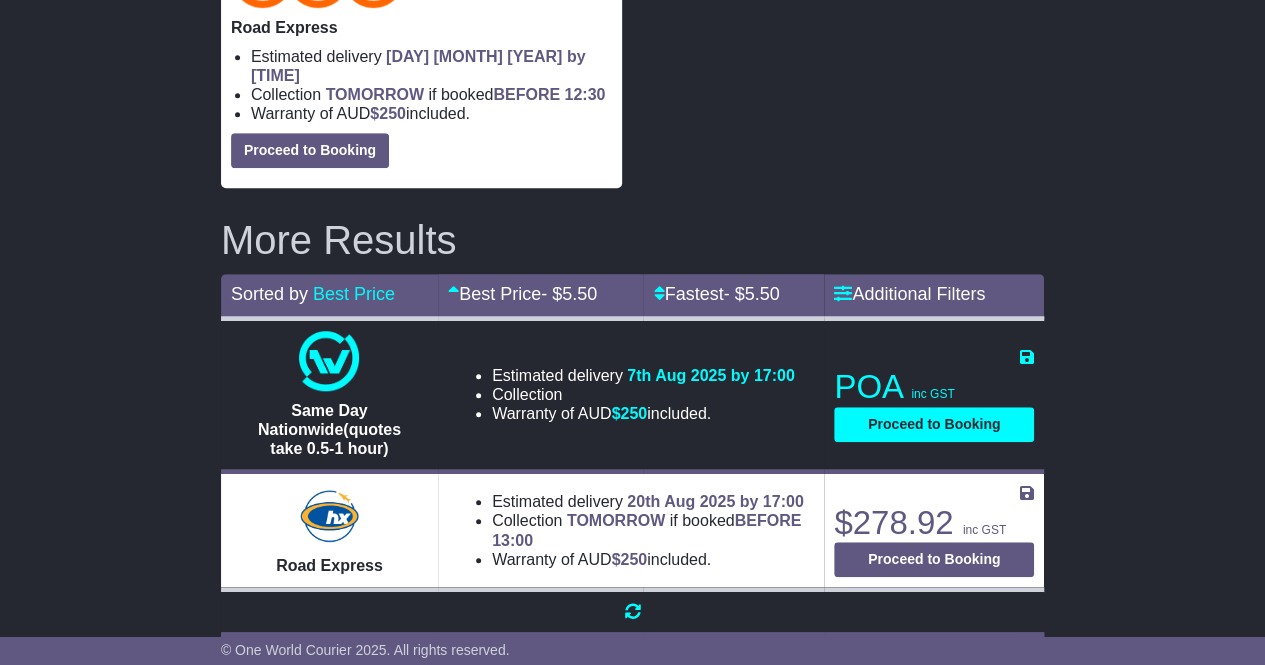 scroll, scrollTop: 0, scrollLeft: 0, axis: both 